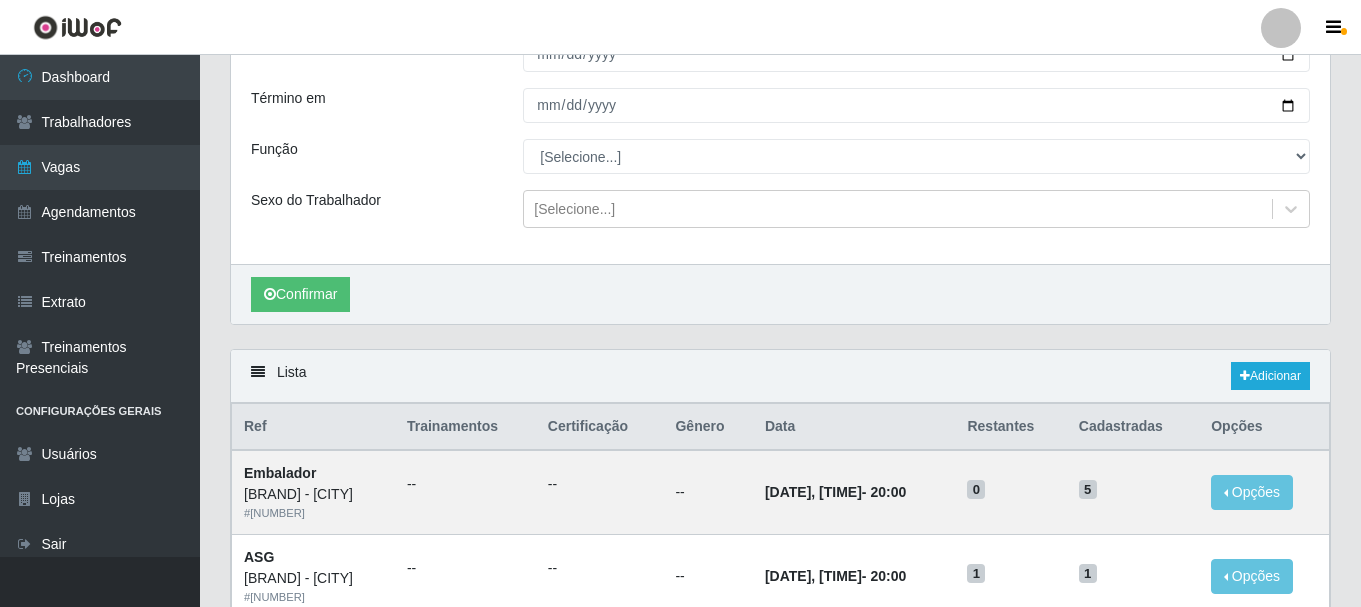 scroll, scrollTop: 0, scrollLeft: 0, axis: both 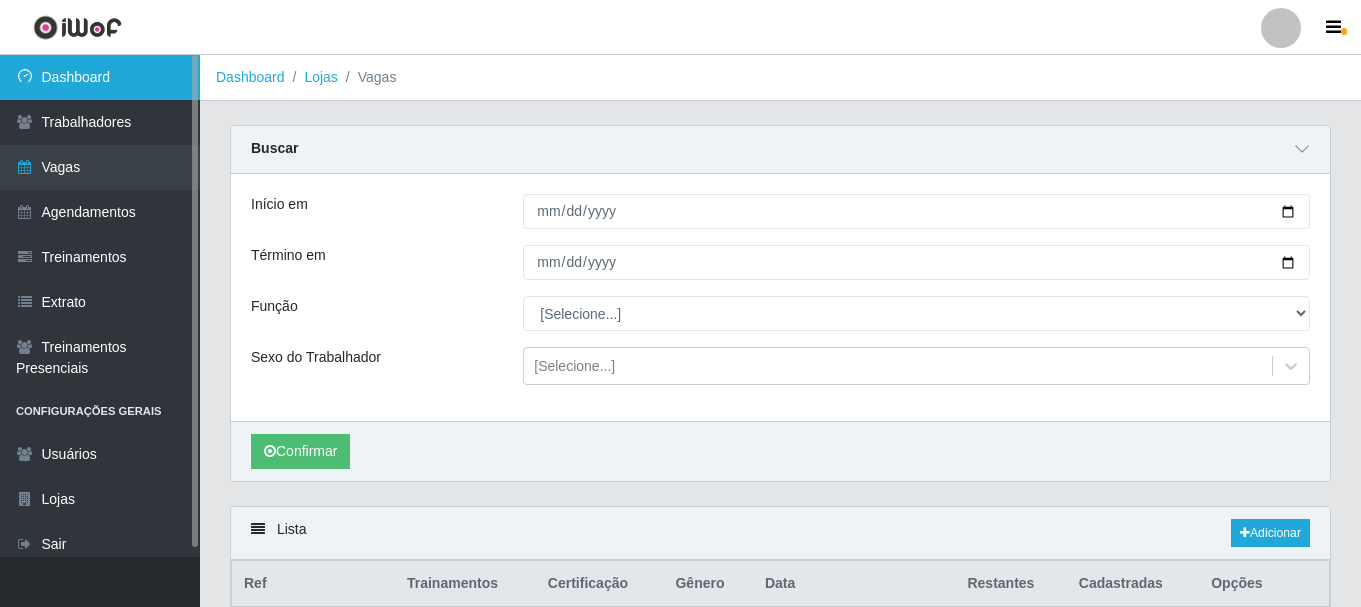 click on "Dashboard" at bounding box center [100, 77] 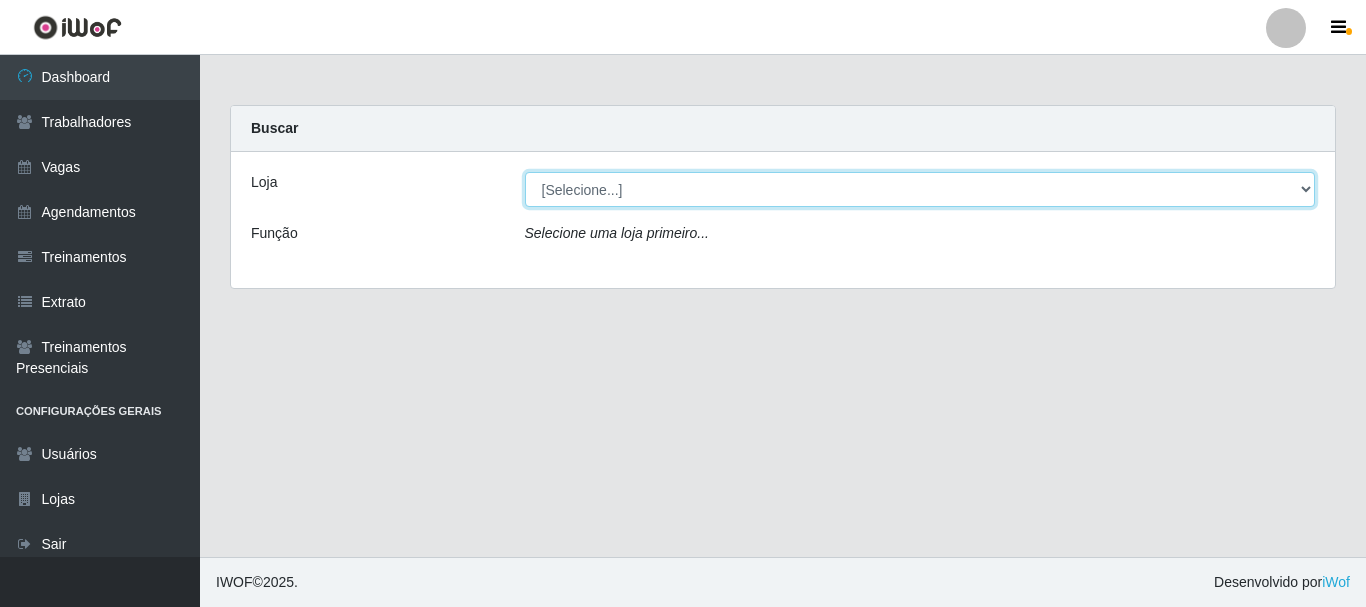 click on "[SELECIONE...] [BRAND] - [CITY]" at bounding box center (920, 189) 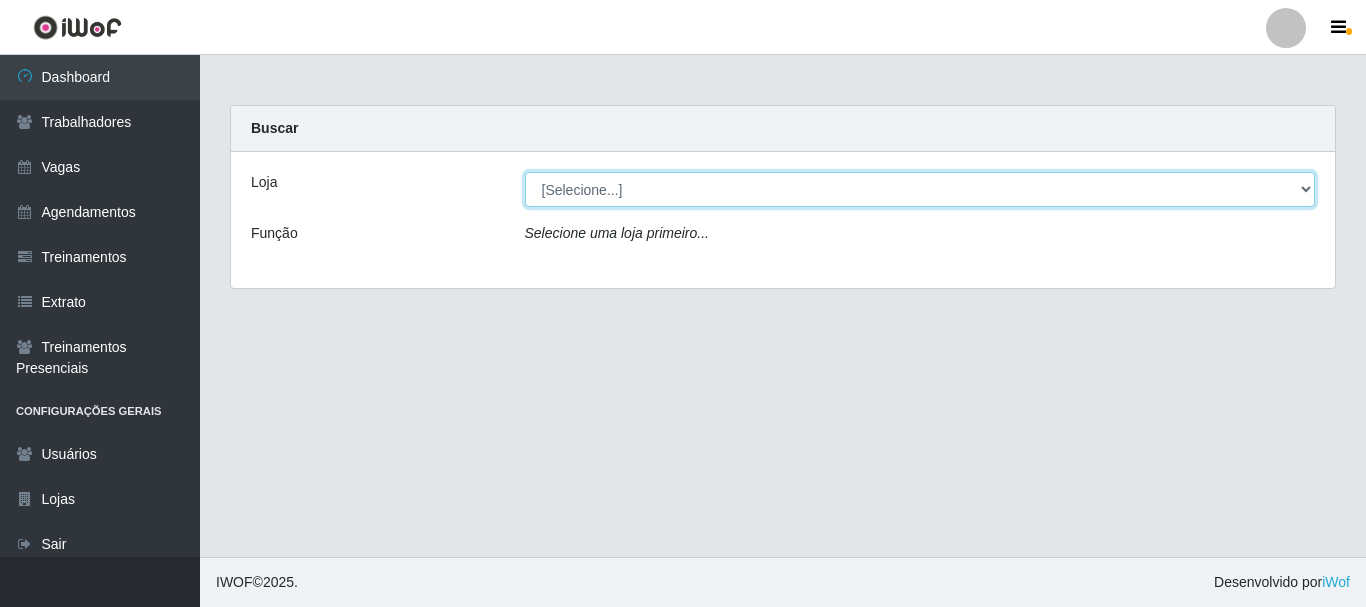 click on "[SELECIONE...] [BRAND] - [CITY]" at bounding box center (920, 189) 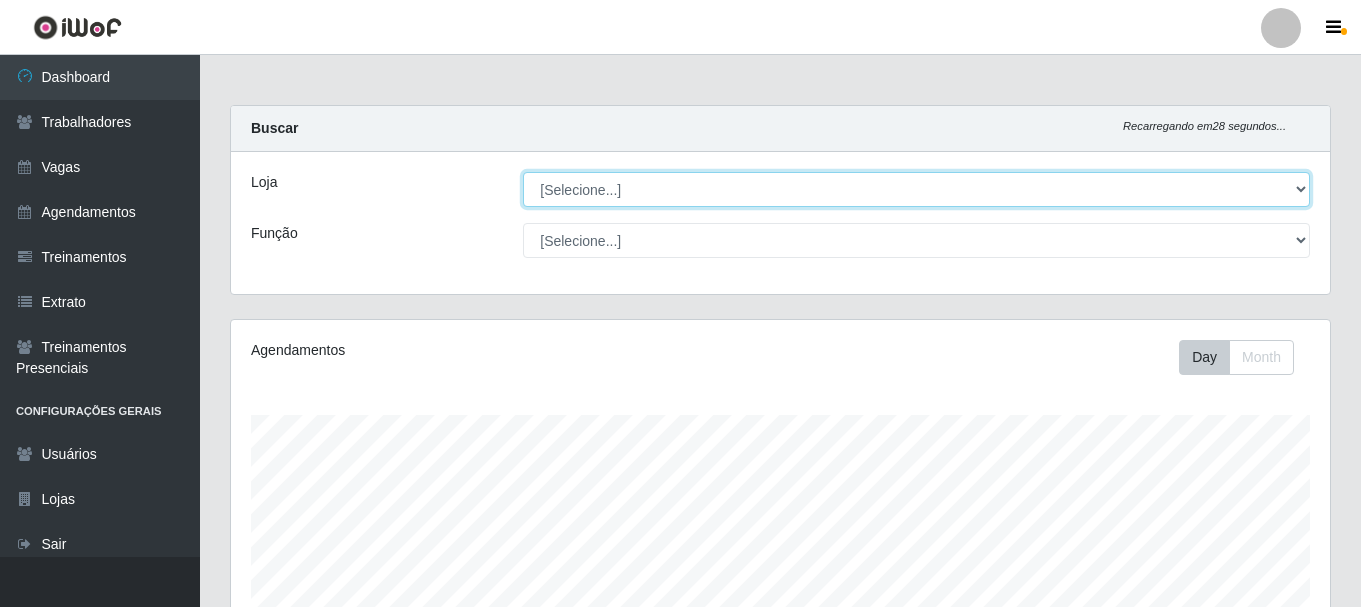 scroll, scrollTop: 999585, scrollLeft: 998901, axis: both 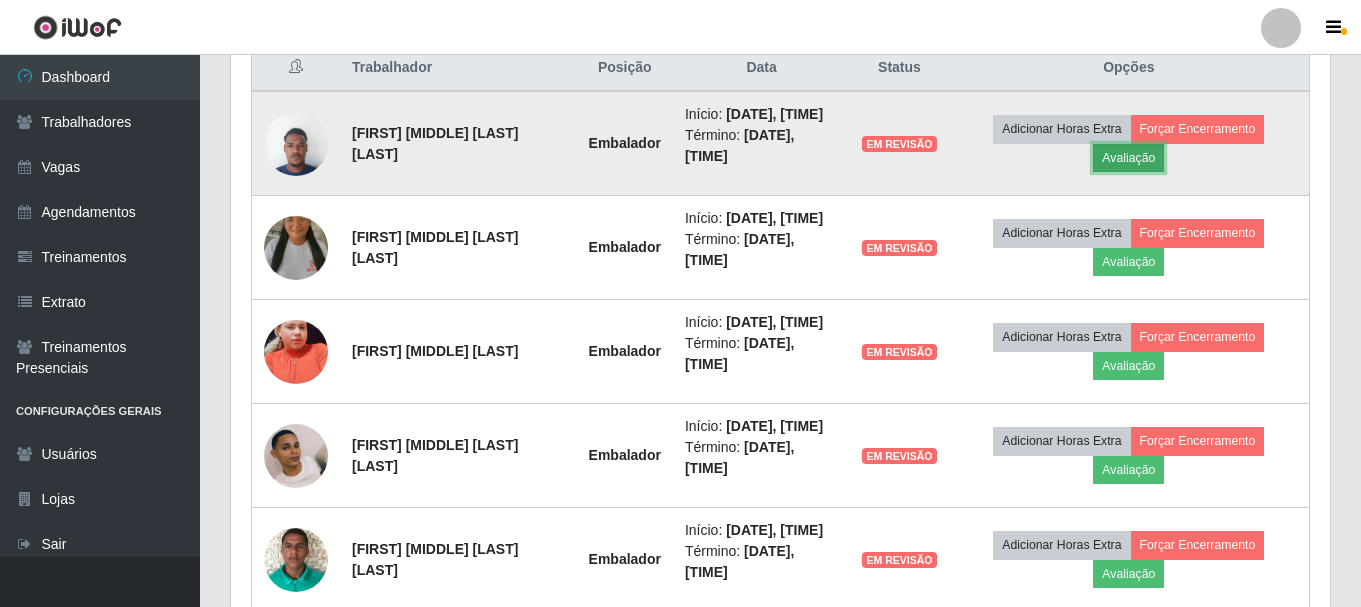 click on "Avaliação" at bounding box center (1128, 158) 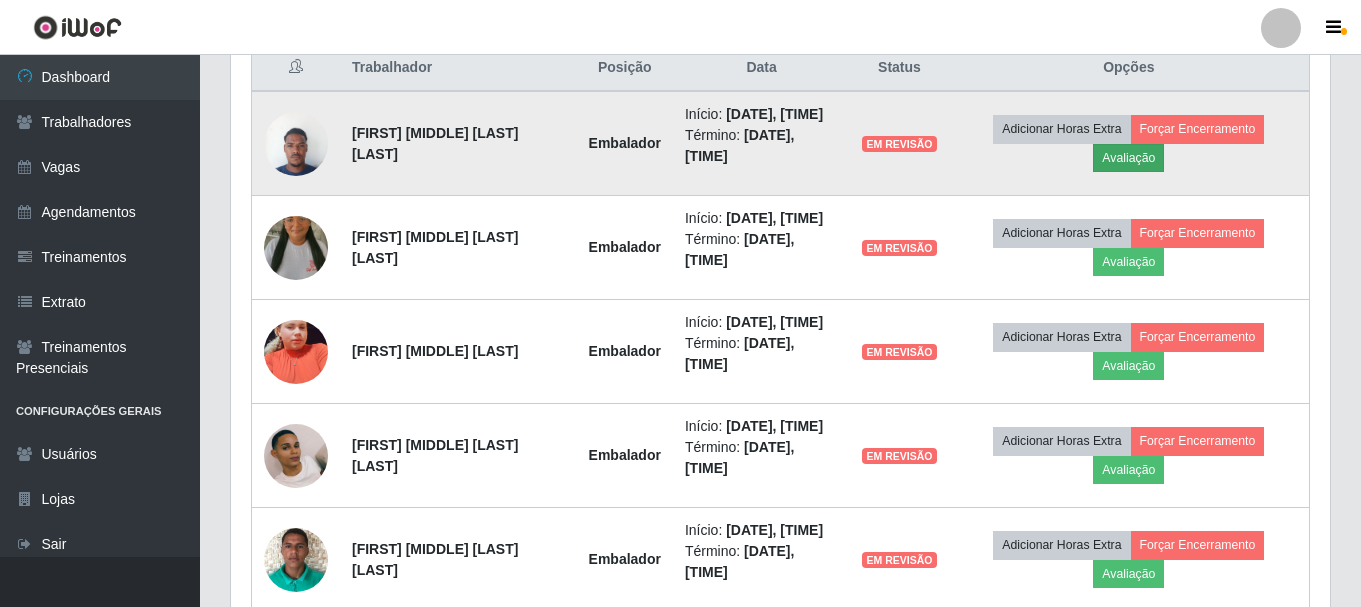 scroll, scrollTop: 999585, scrollLeft: 998911, axis: both 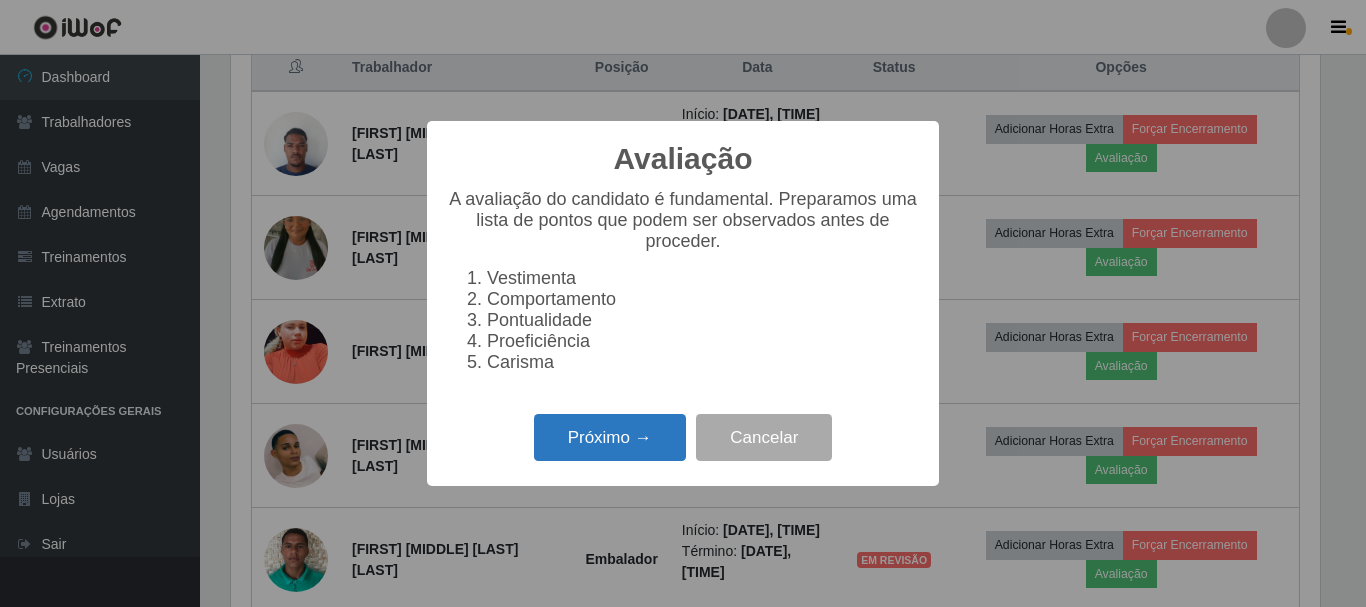 click on "Próximo →" at bounding box center (610, 437) 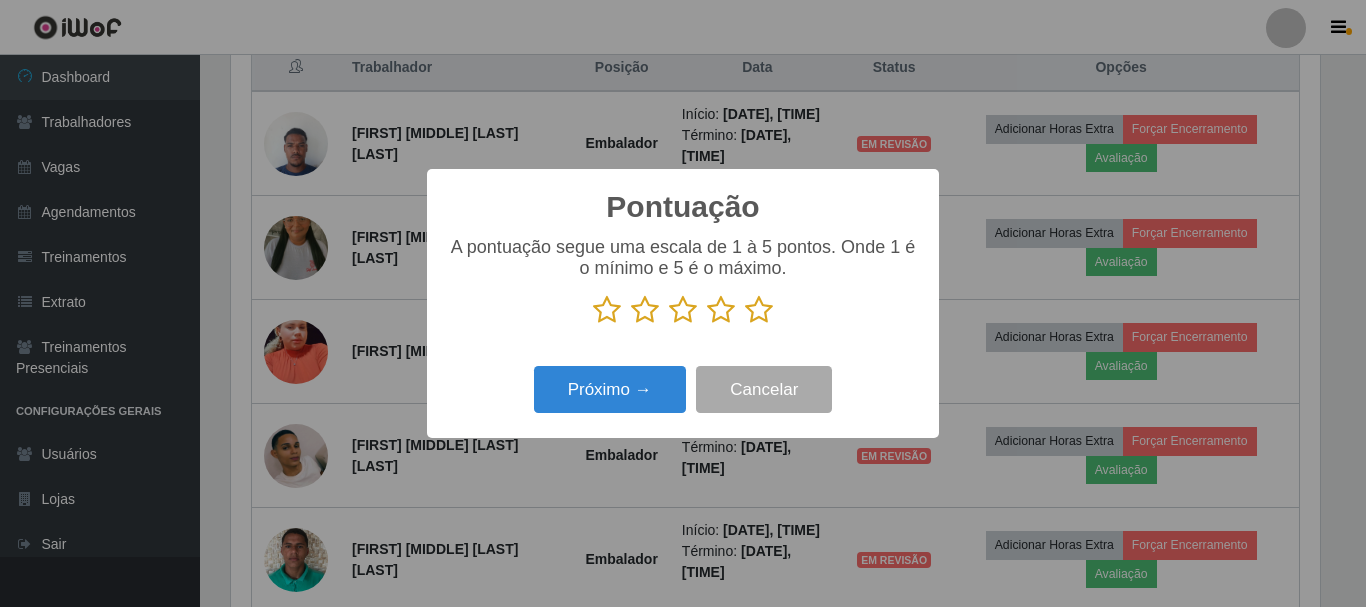 scroll, scrollTop: 999585, scrollLeft: 998911, axis: both 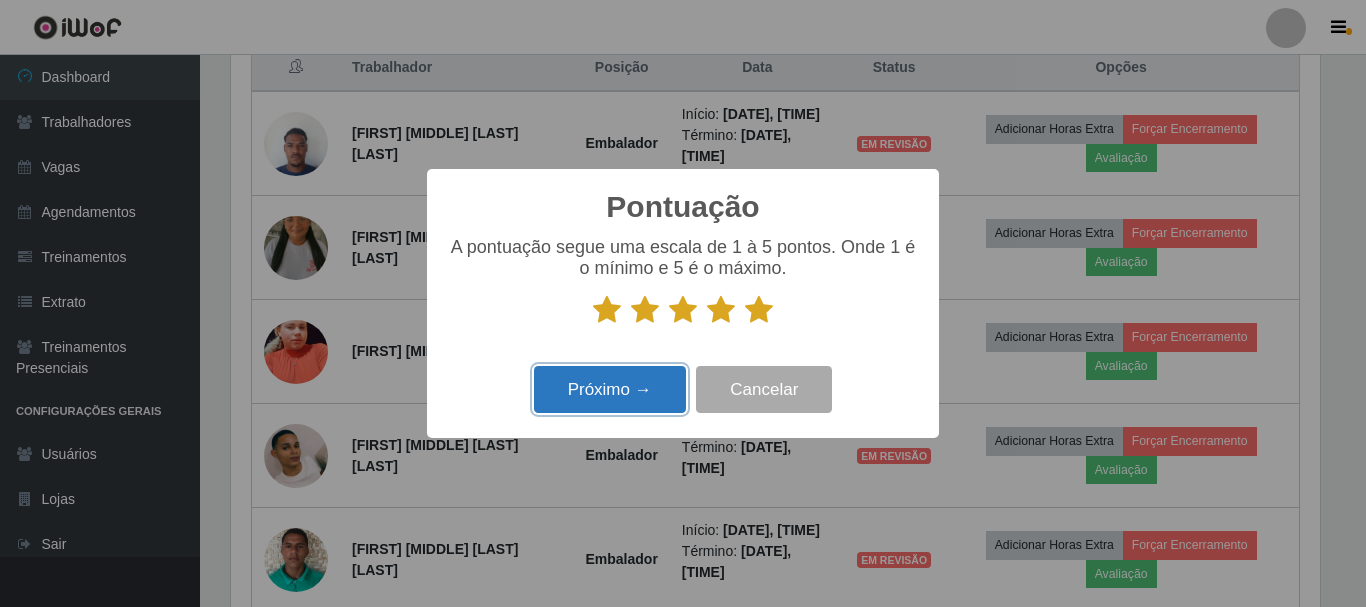 click on "Próximo →" at bounding box center [610, 389] 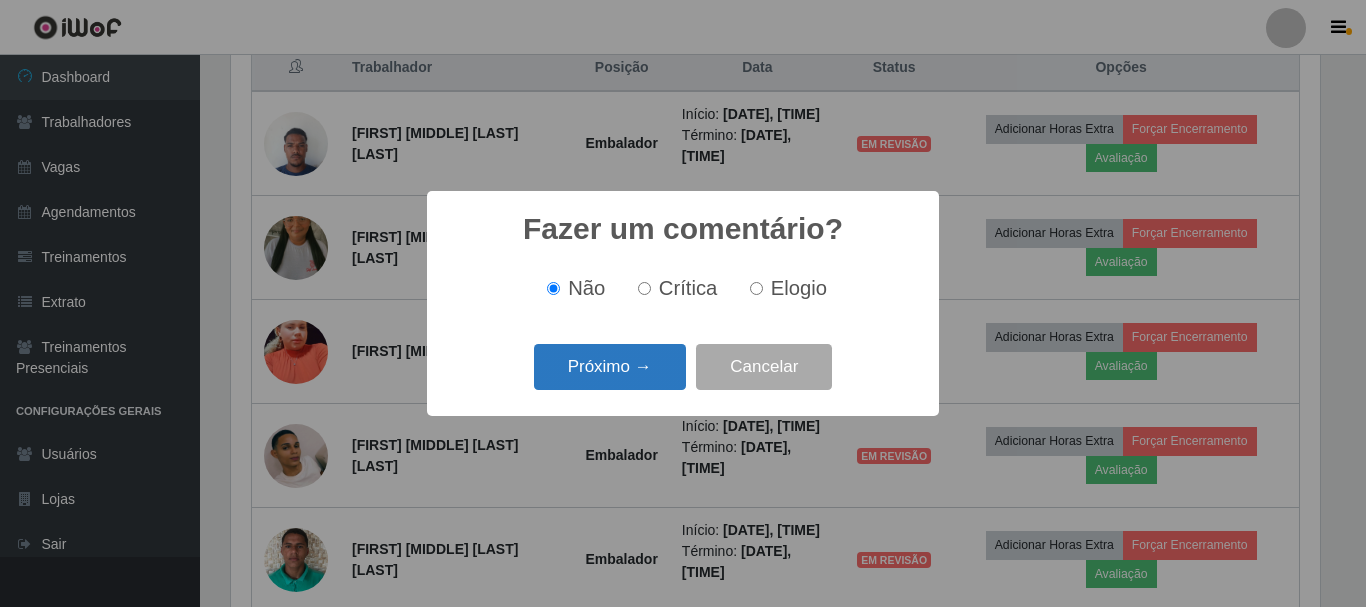 click on "Próximo →" at bounding box center (610, 367) 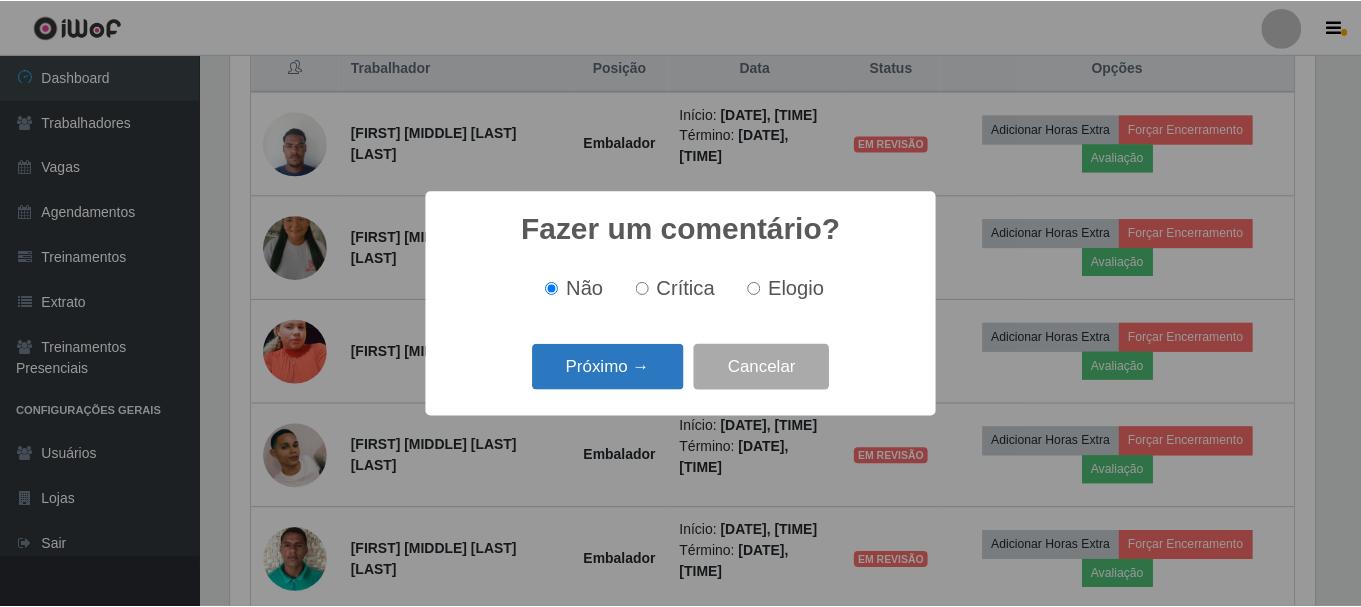 scroll, scrollTop: 999585, scrollLeft: 998911, axis: both 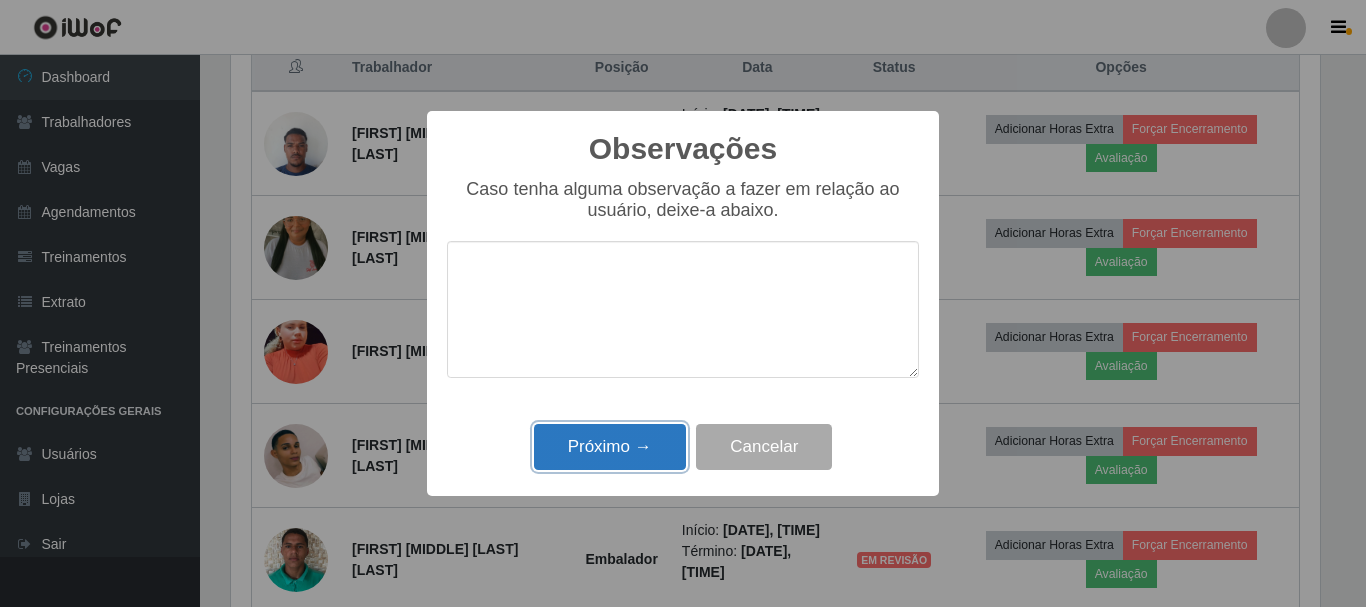 click on "Próximo →" at bounding box center [610, 447] 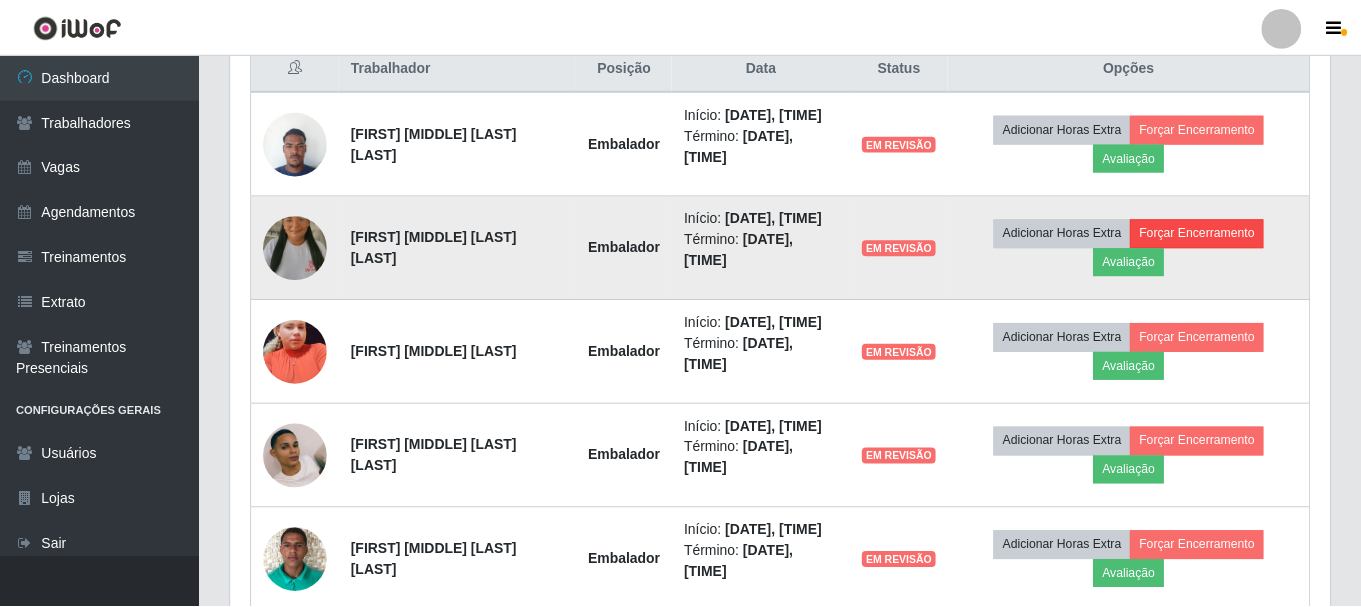 scroll, scrollTop: 999585, scrollLeft: 998901, axis: both 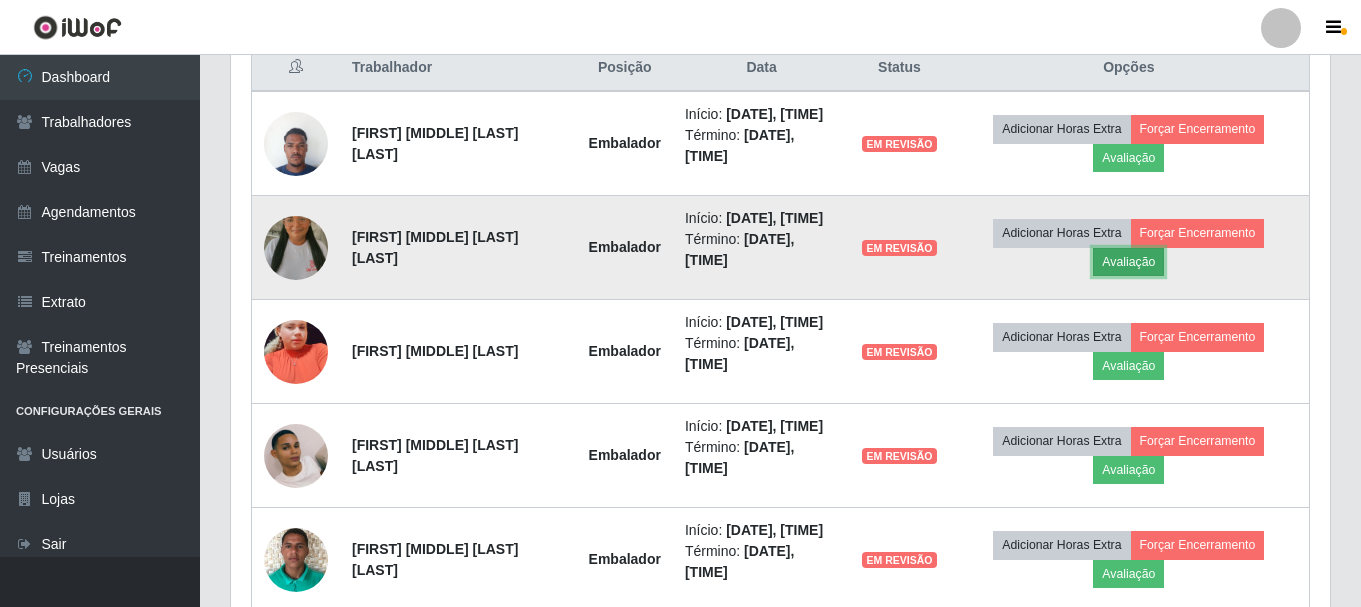 click on "Avaliação" at bounding box center [1128, 262] 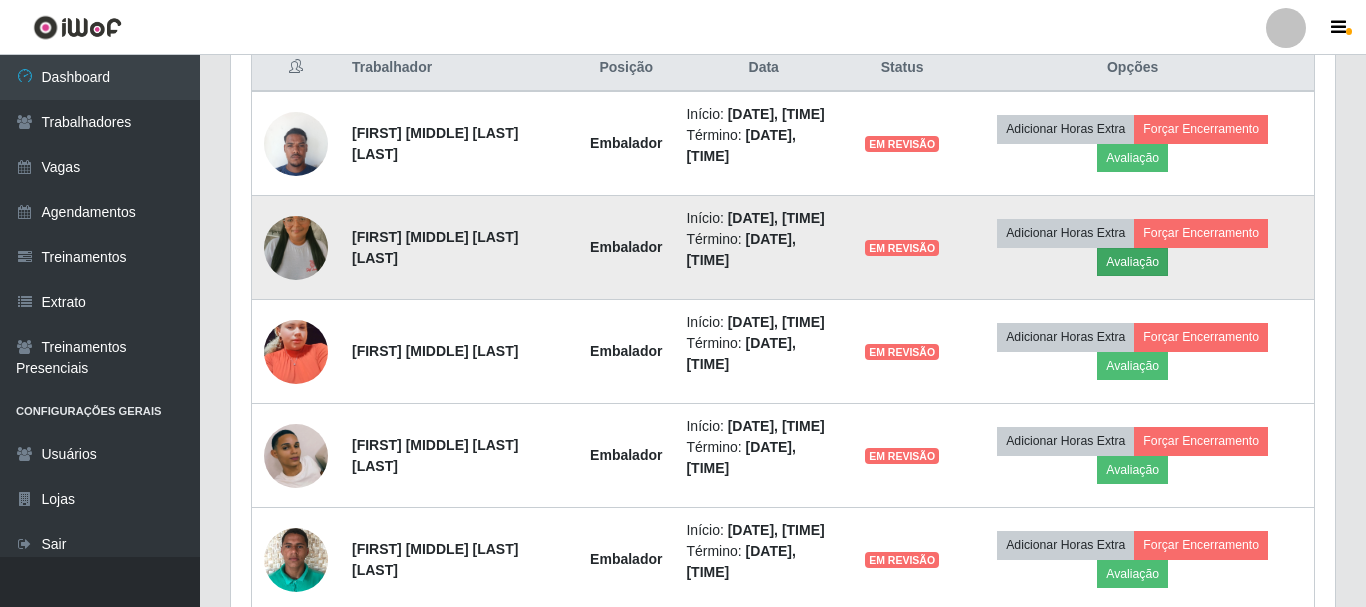 scroll, scrollTop: 999585, scrollLeft: 998911, axis: both 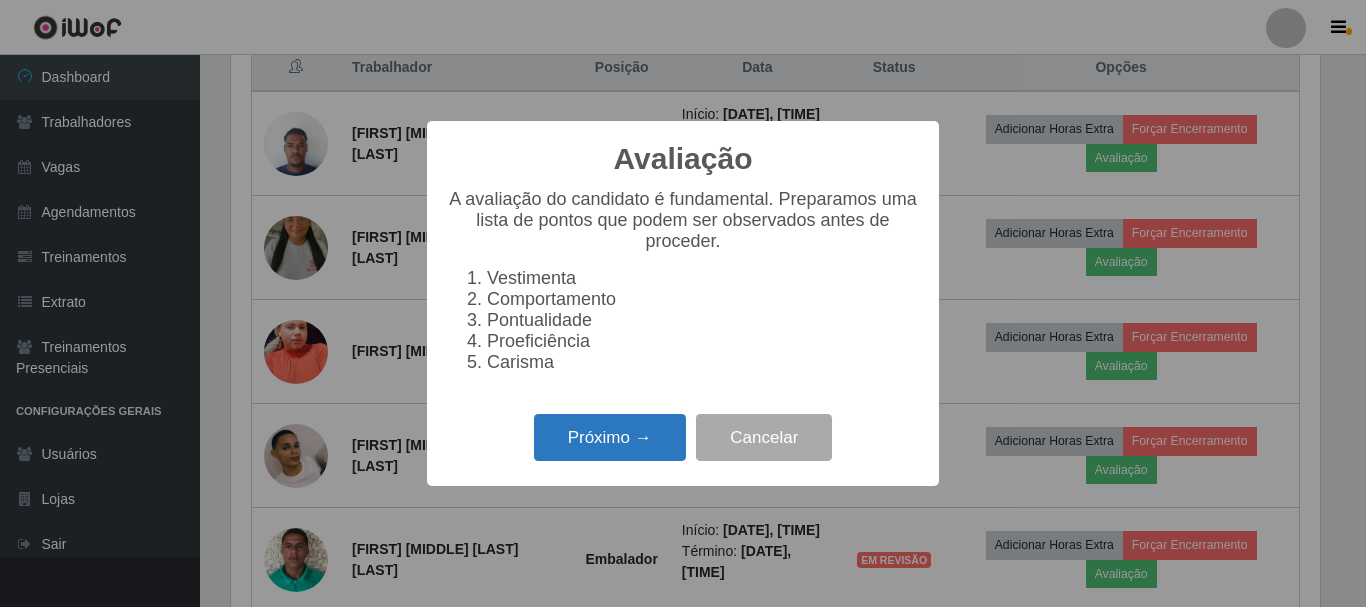click on "Próximo →" at bounding box center [610, 437] 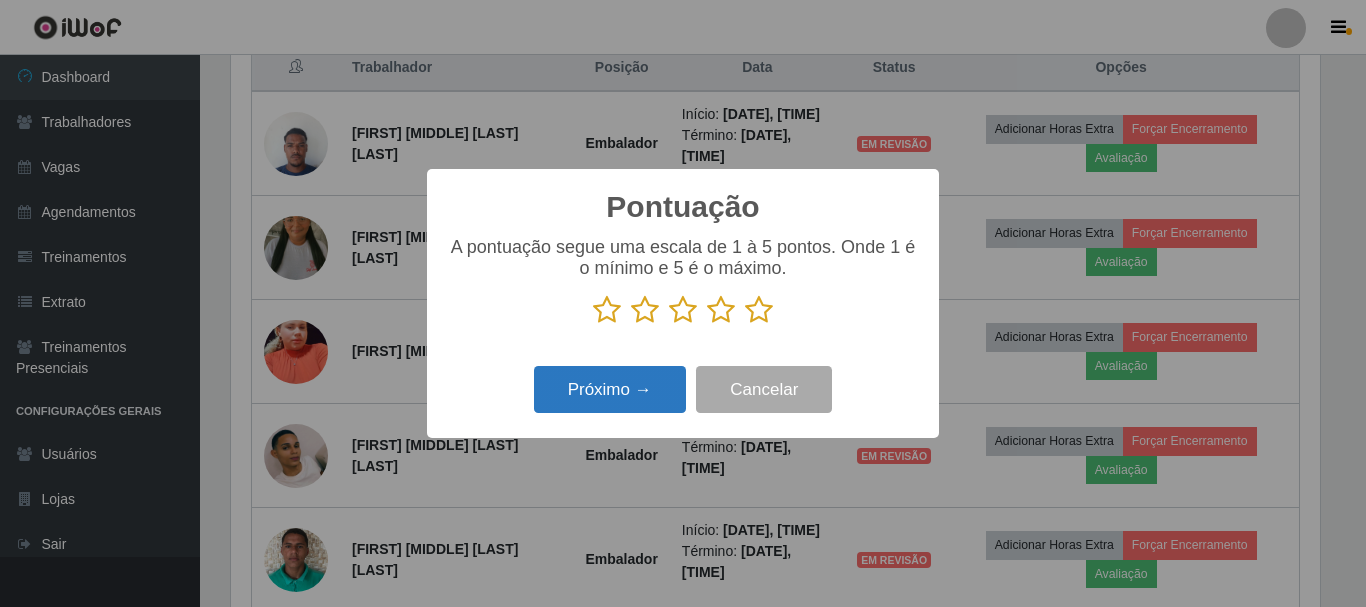 scroll, scrollTop: 999585, scrollLeft: 998911, axis: both 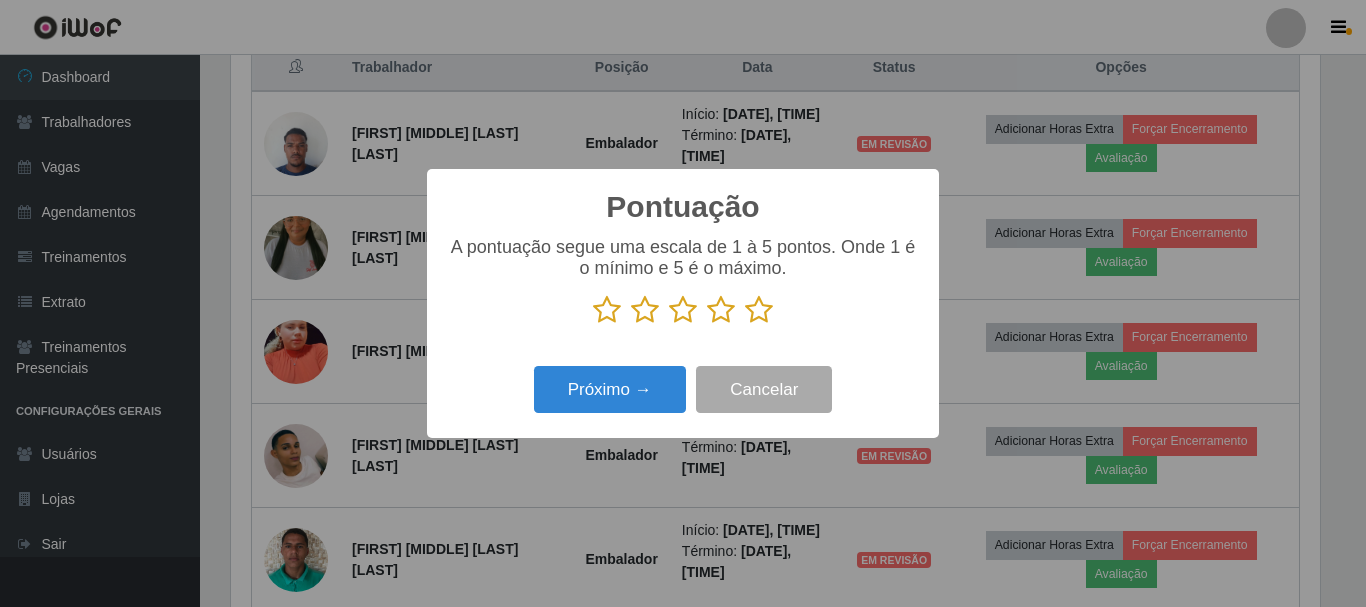click at bounding box center [721, 310] 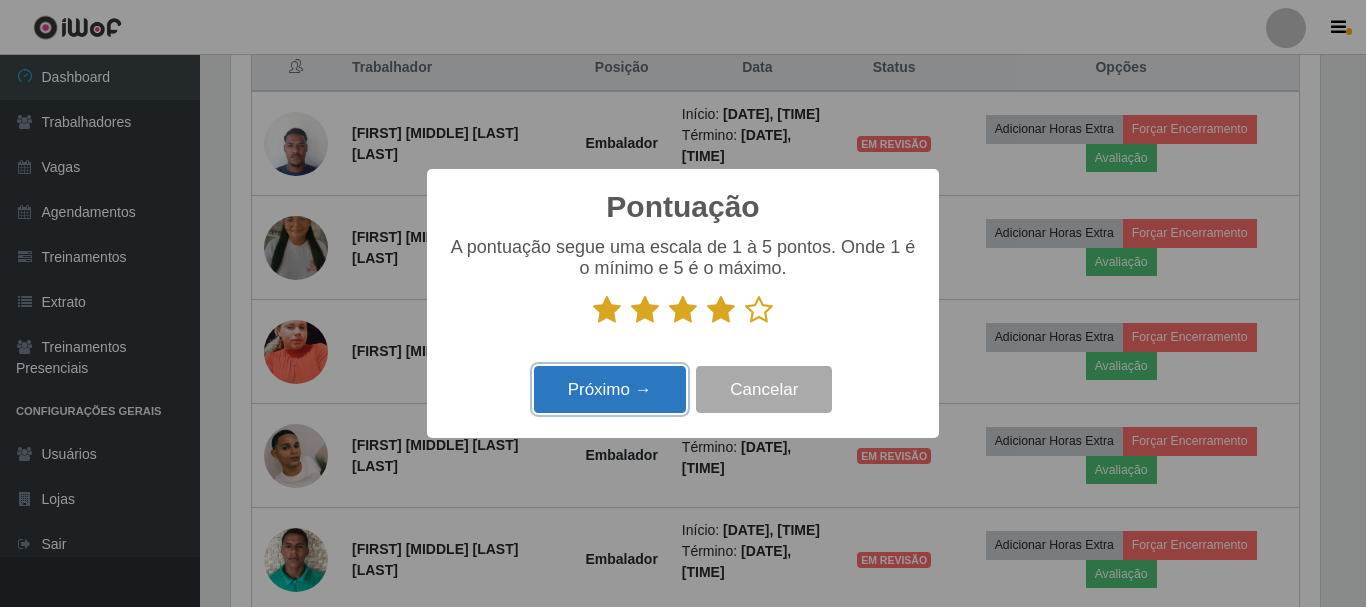 click on "Próximo →" at bounding box center [610, 389] 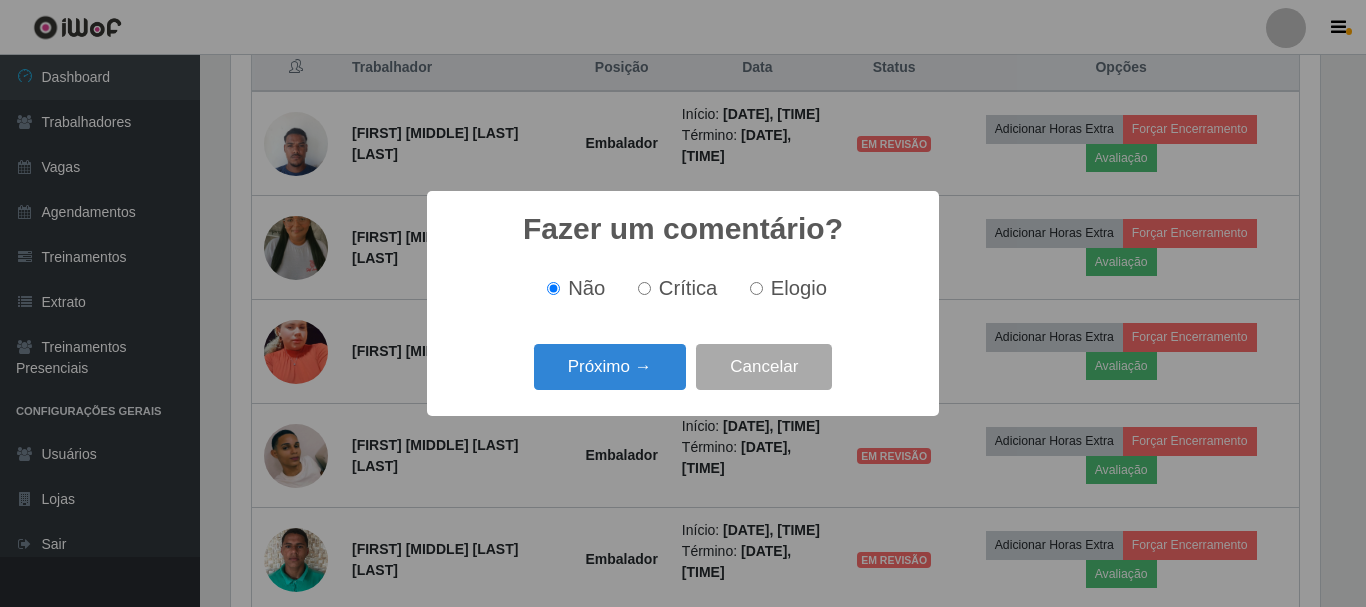 scroll, scrollTop: 999585, scrollLeft: 998911, axis: both 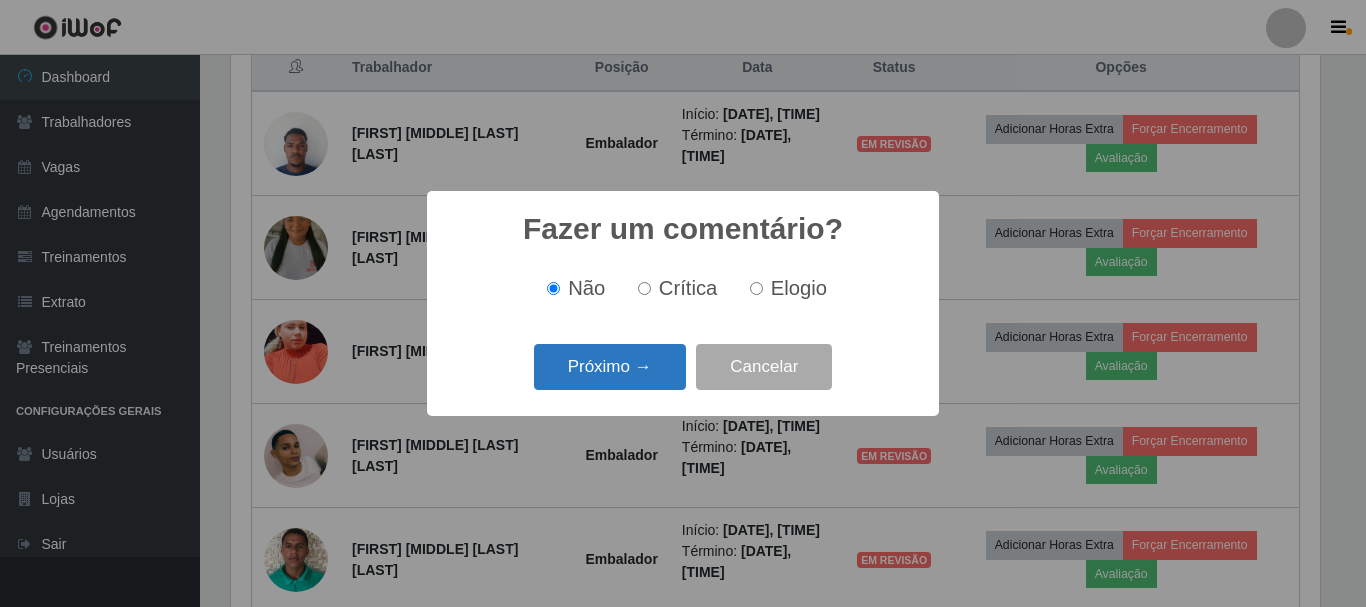 click on "Próximo →" at bounding box center (610, 367) 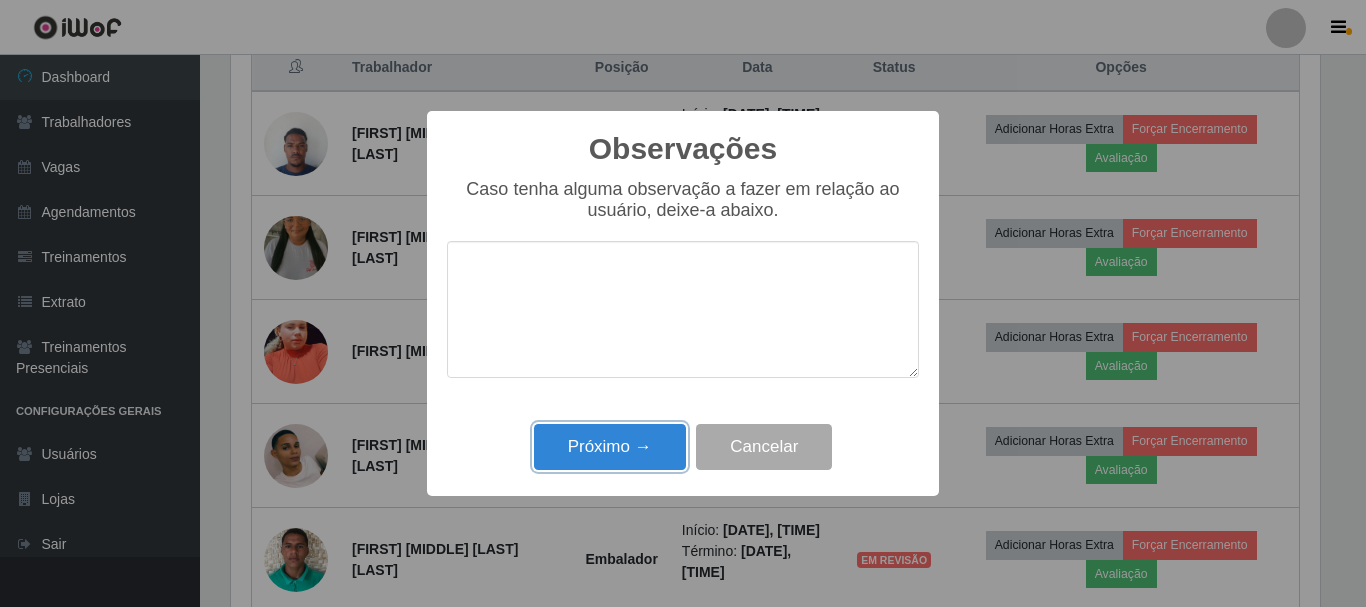drag, startPoint x: 627, startPoint y: 442, endPoint x: 655, endPoint y: 433, distance: 29.410883 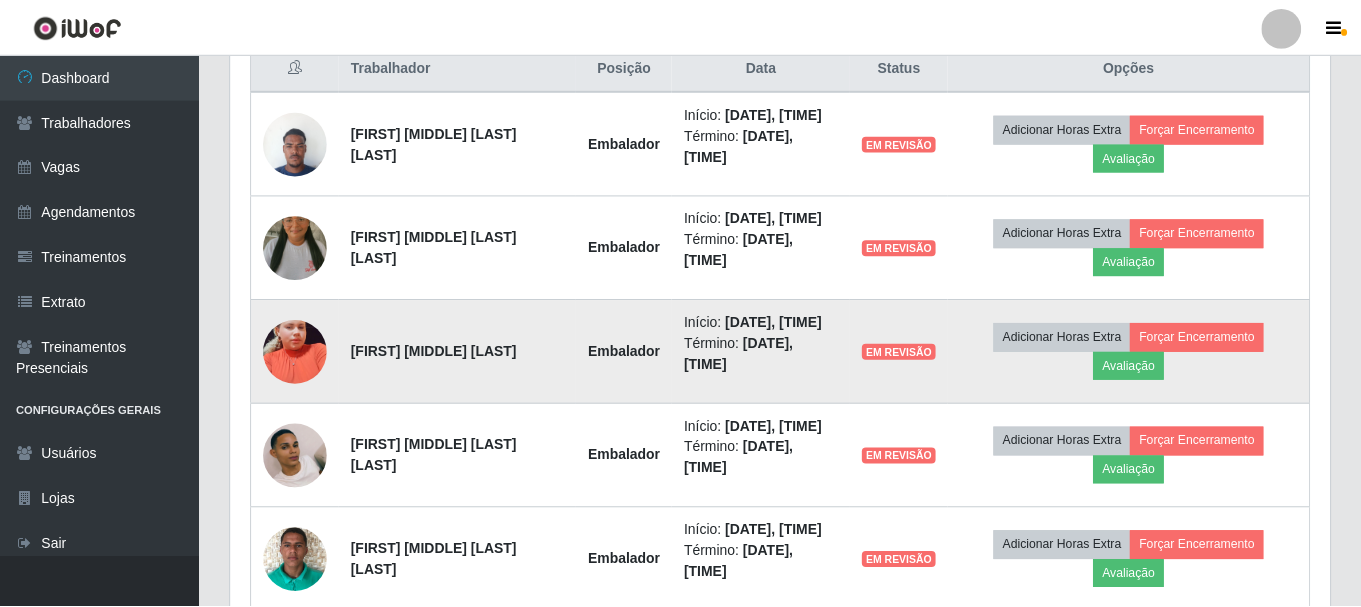 scroll, scrollTop: 999585, scrollLeft: 998901, axis: both 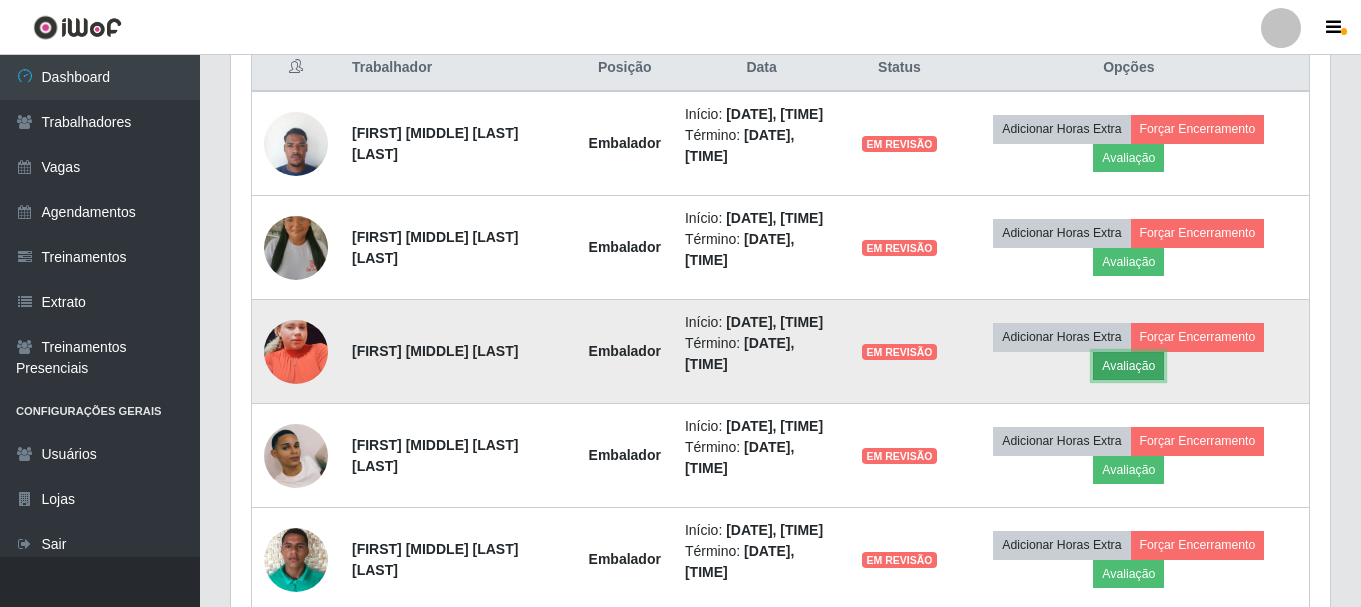 click on "Avaliação" at bounding box center [1128, 366] 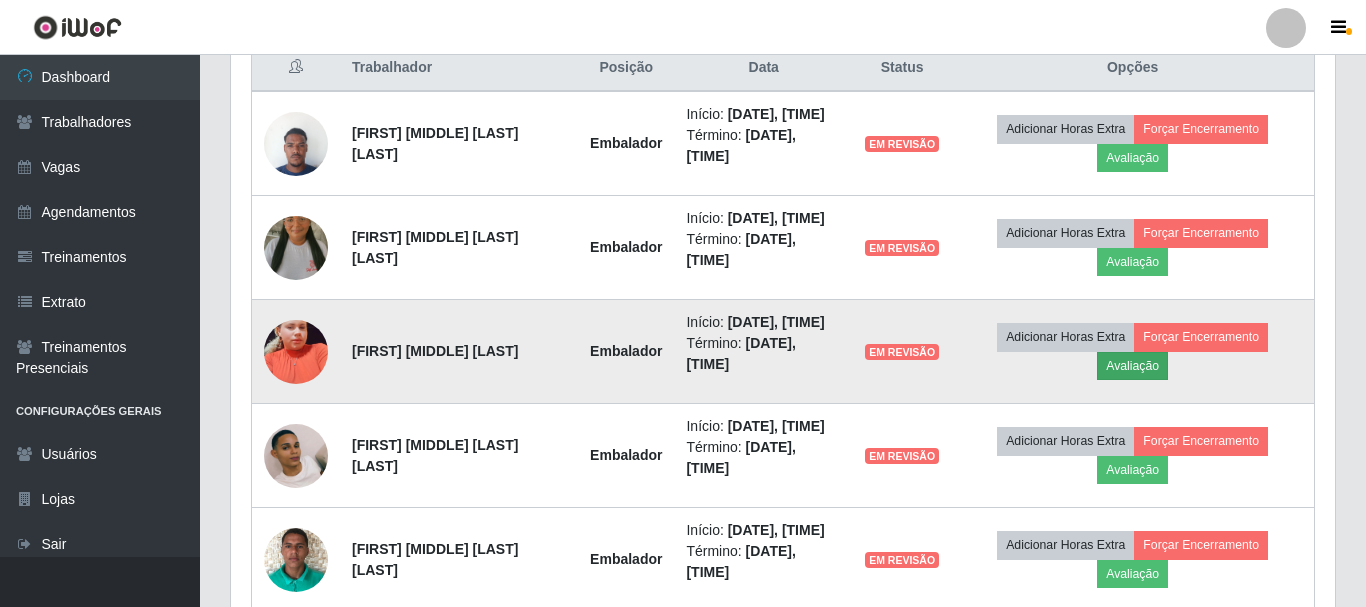 scroll, scrollTop: 999585, scrollLeft: 998911, axis: both 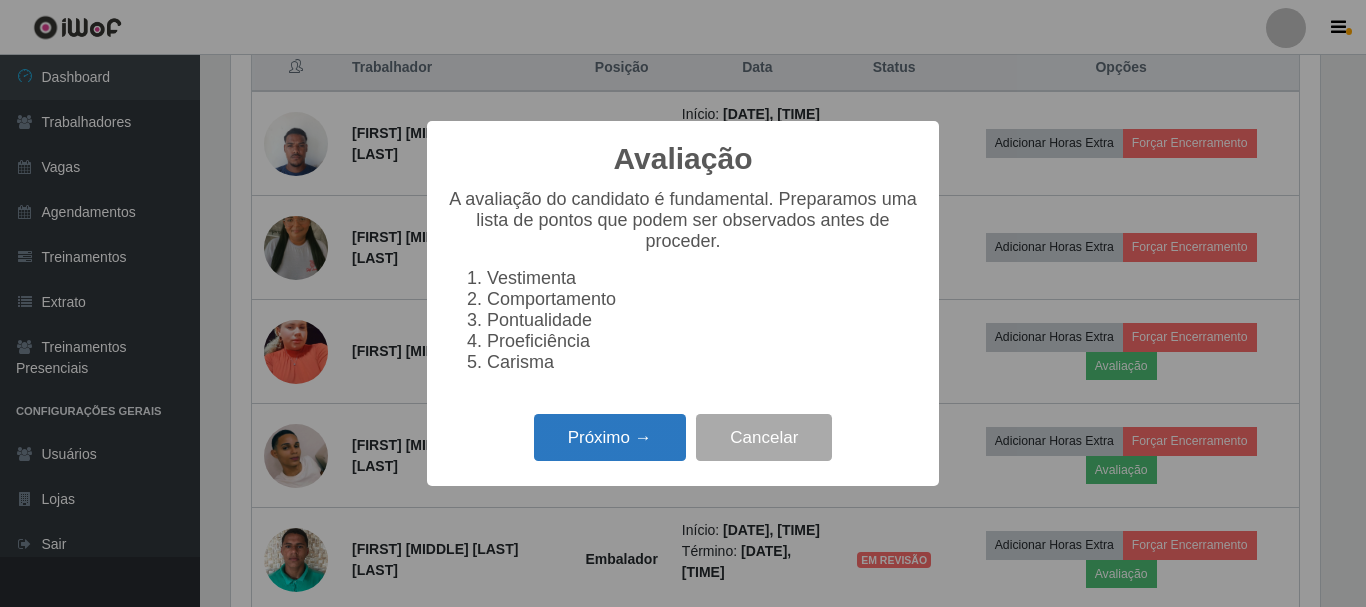 click on "Próximo →" at bounding box center [610, 437] 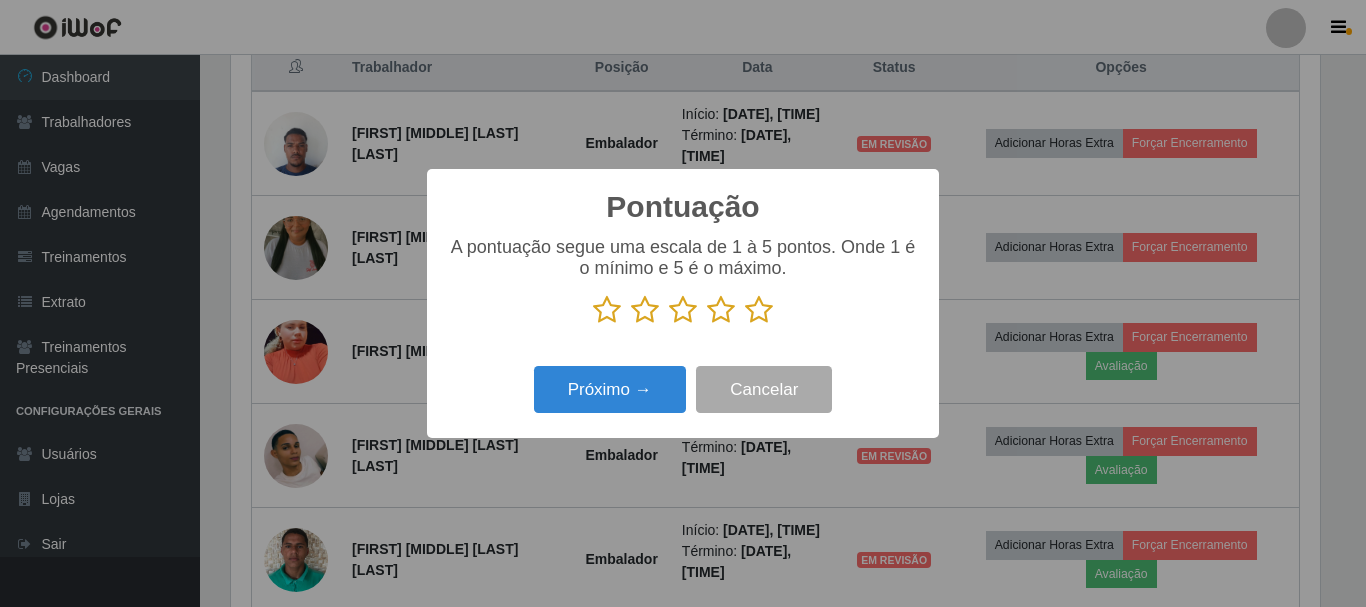 scroll, scrollTop: 999585, scrollLeft: 998911, axis: both 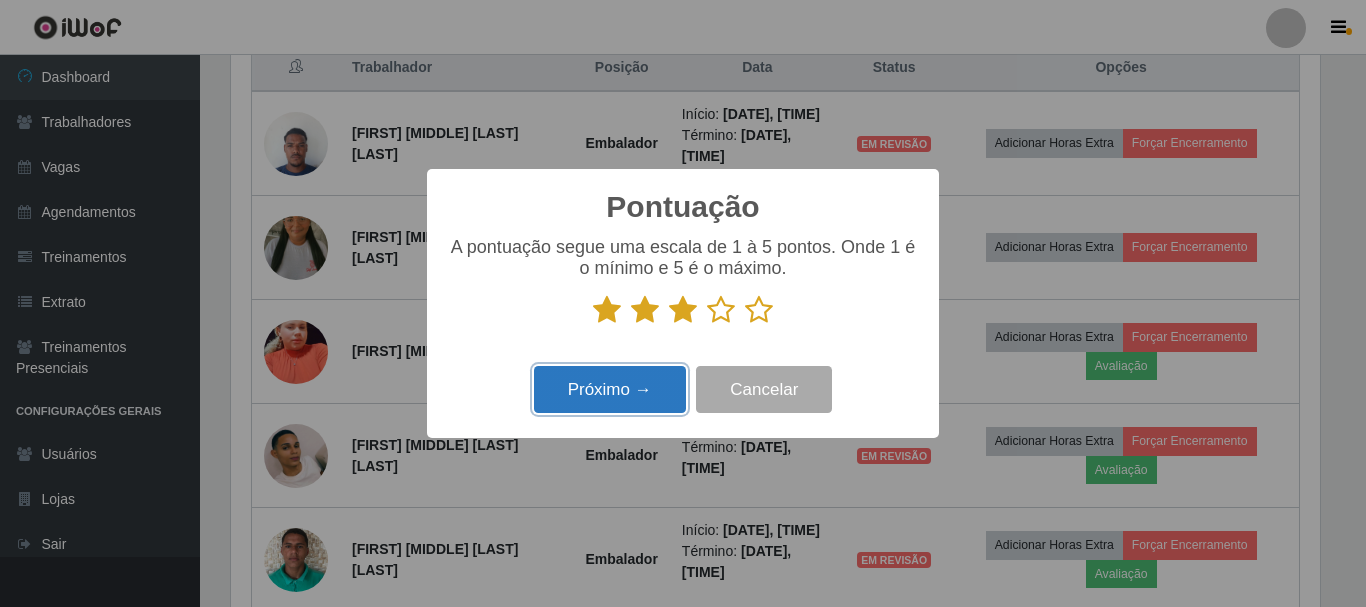 click on "Próximo →" at bounding box center (610, 389) 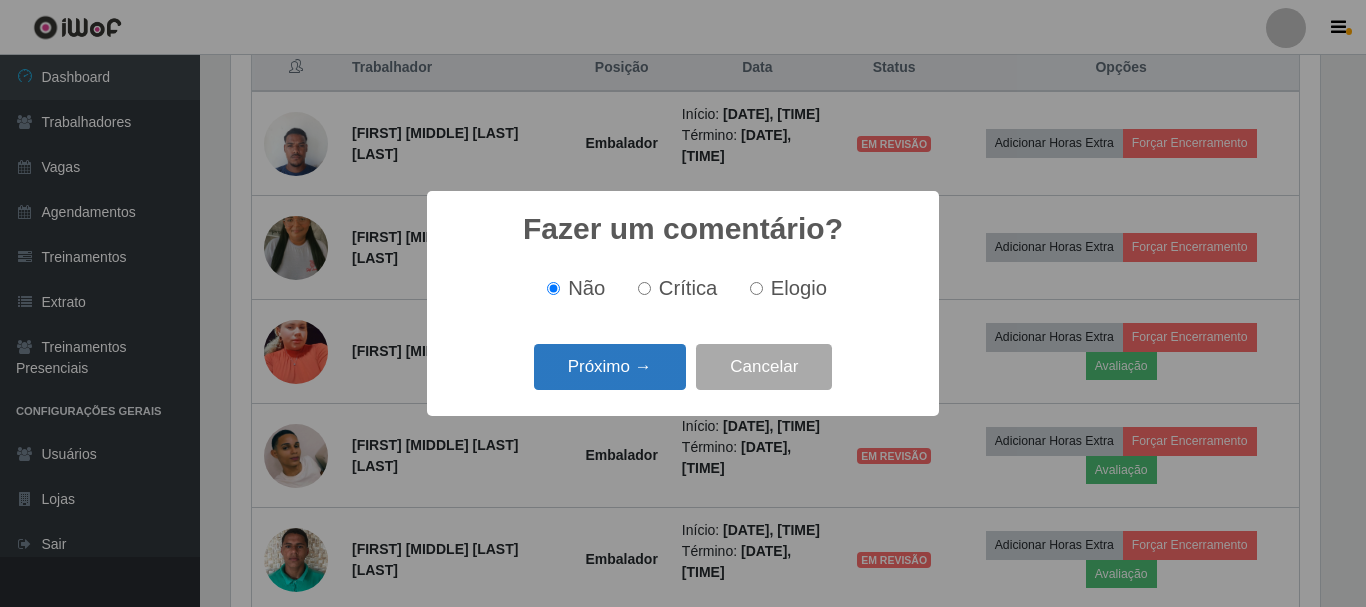 click on "Próximo →" at bounding box center (610, 367) 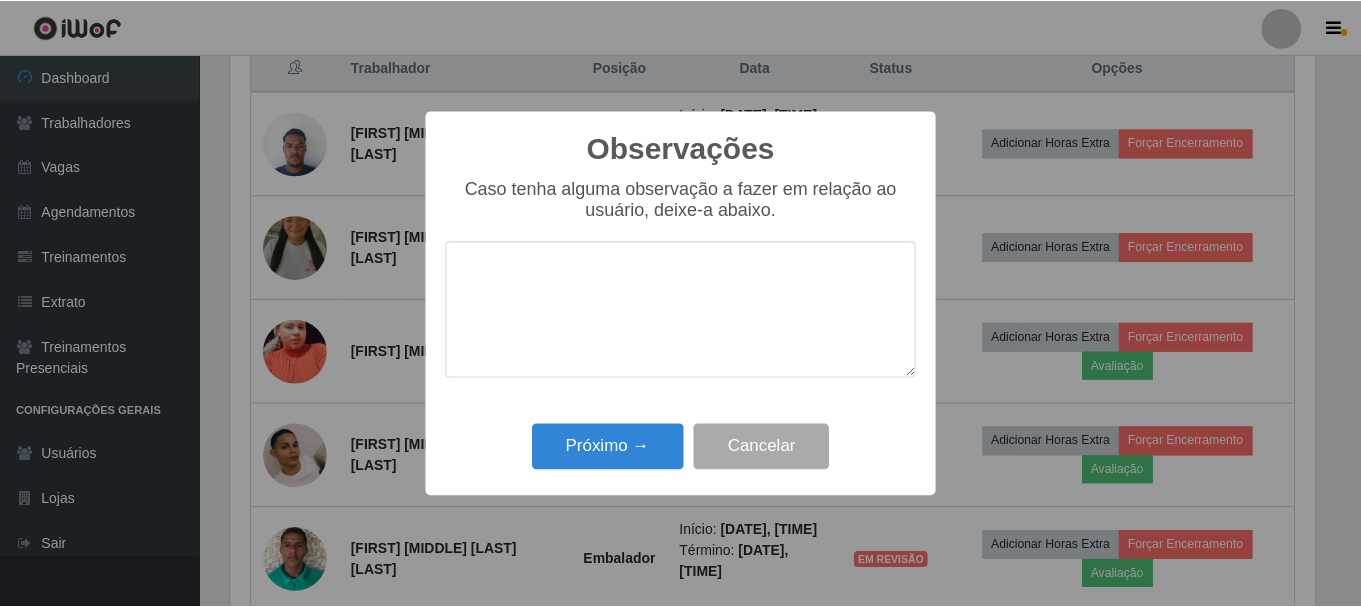 scroll, scrollTop: 999585, scrollLeft: 998911, axis: both 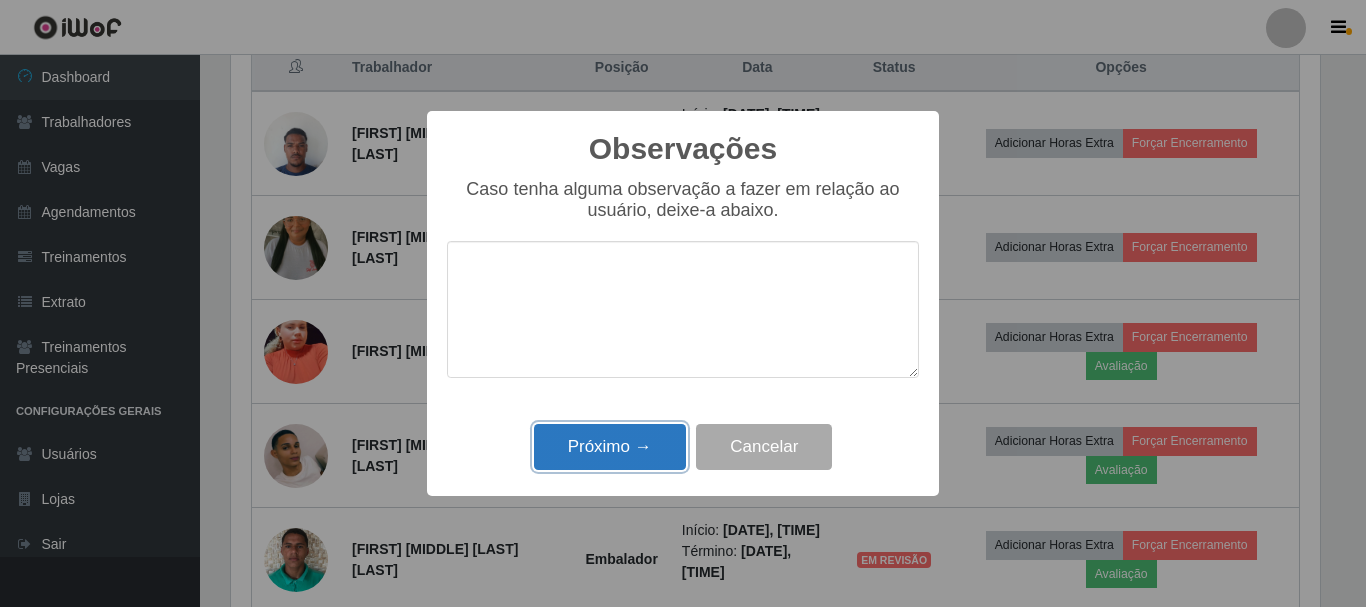 click on "Próximo →" at bounding box center (610, 447) 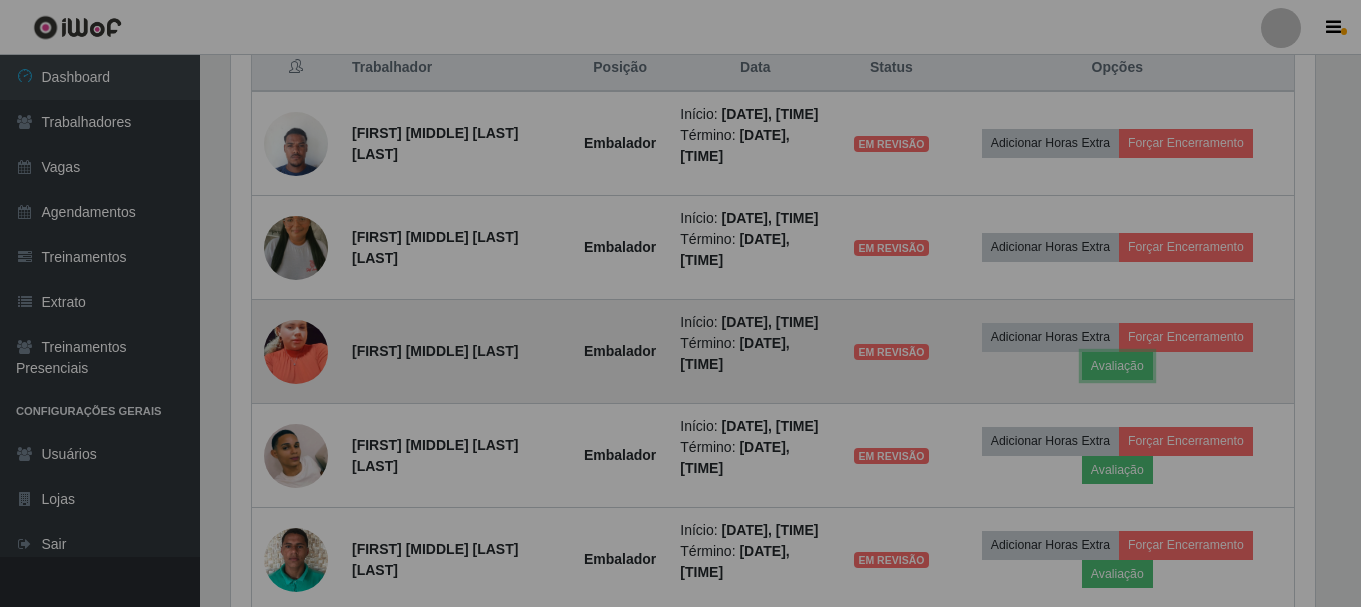 scroll, scrollTop: 999585, scrollLeft: 998901, axis: both 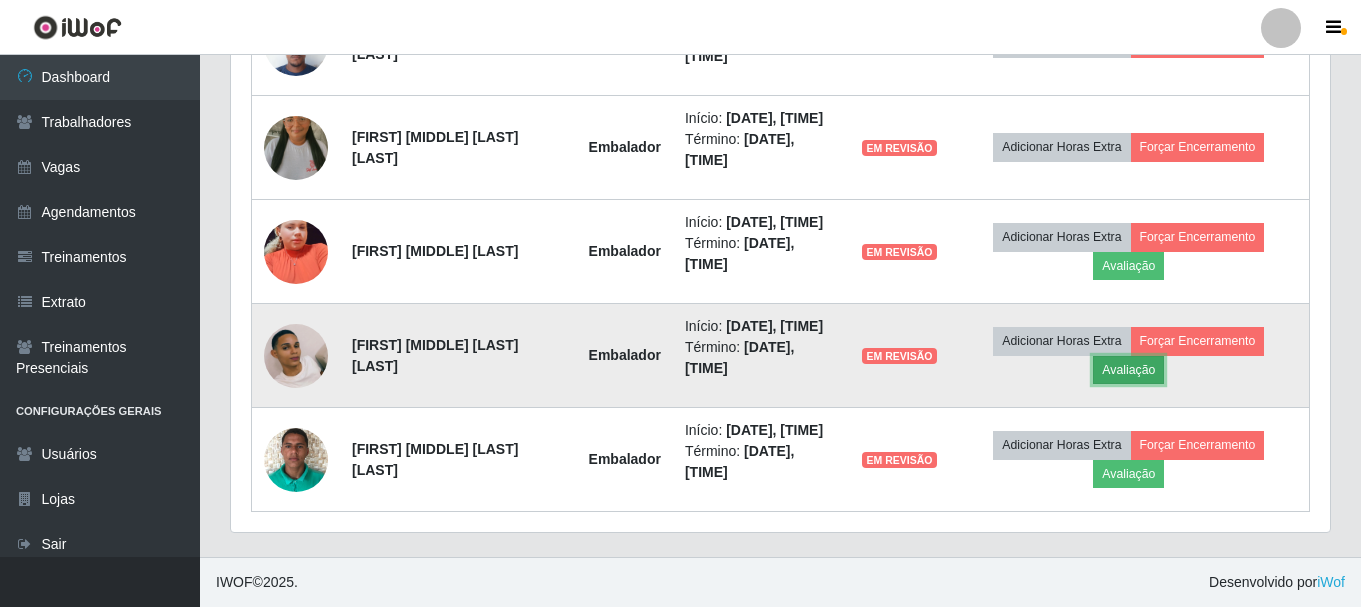 click on "Avaliação" at bounding box center (1128, 370) 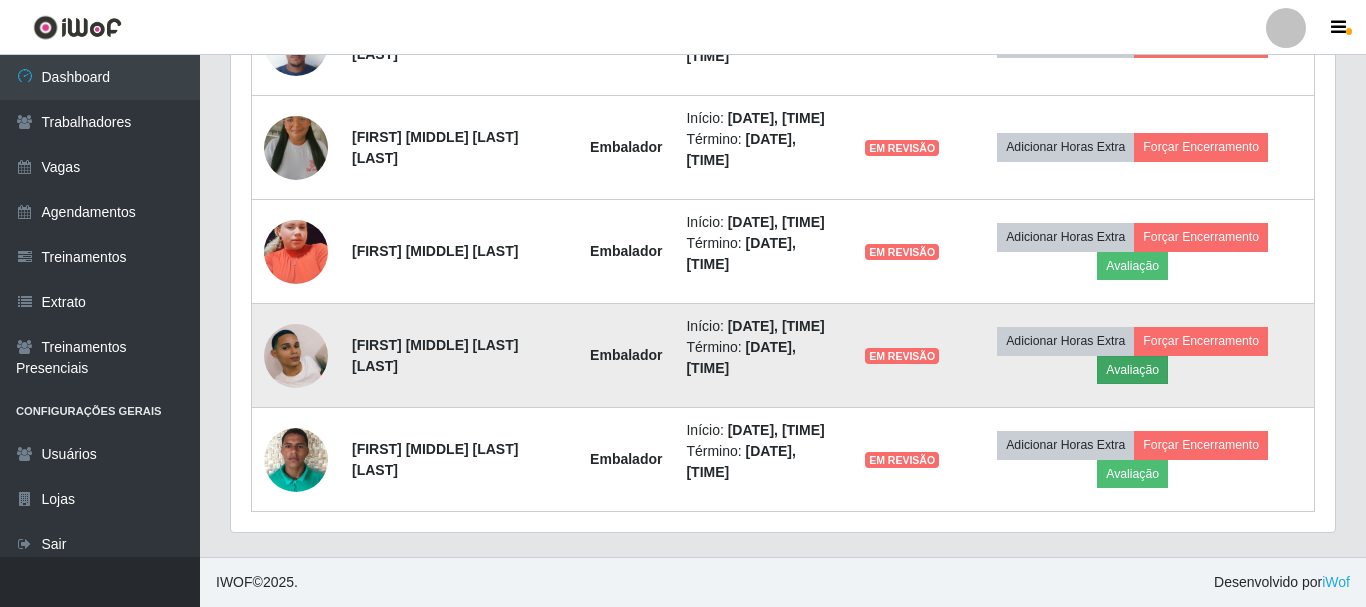 scroll, scrollTop: 999585, scrollLeft: 998911, axis: both 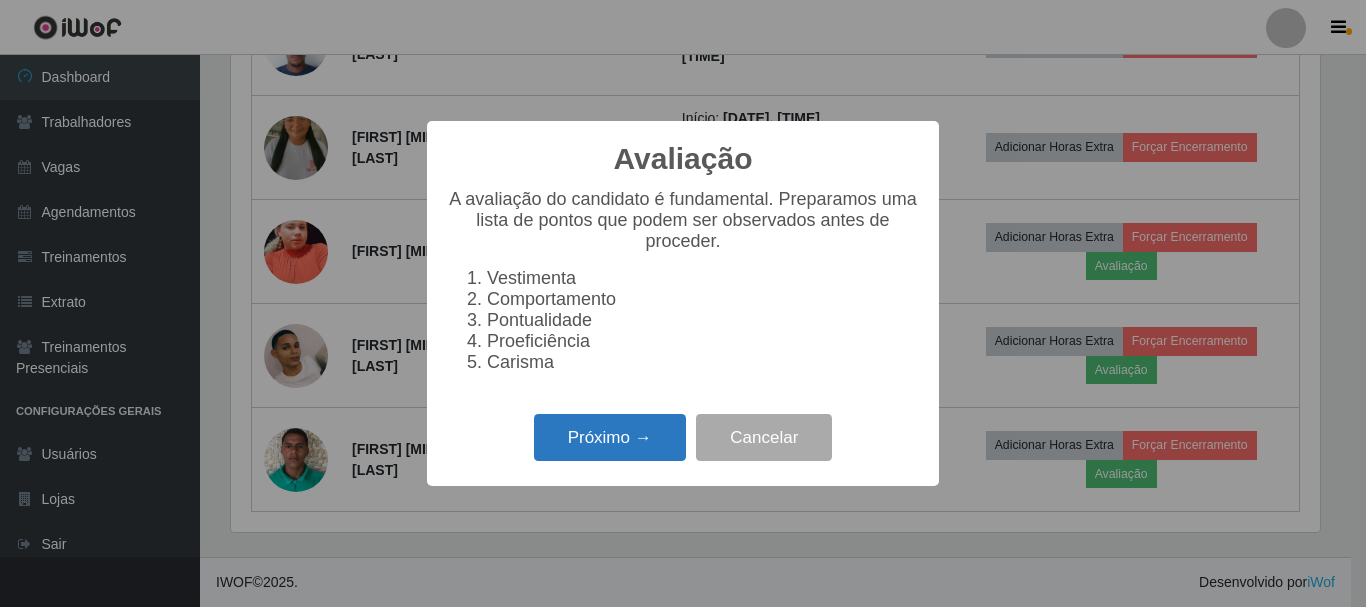 click on "Próximo →" at bounding box center (610, 437) 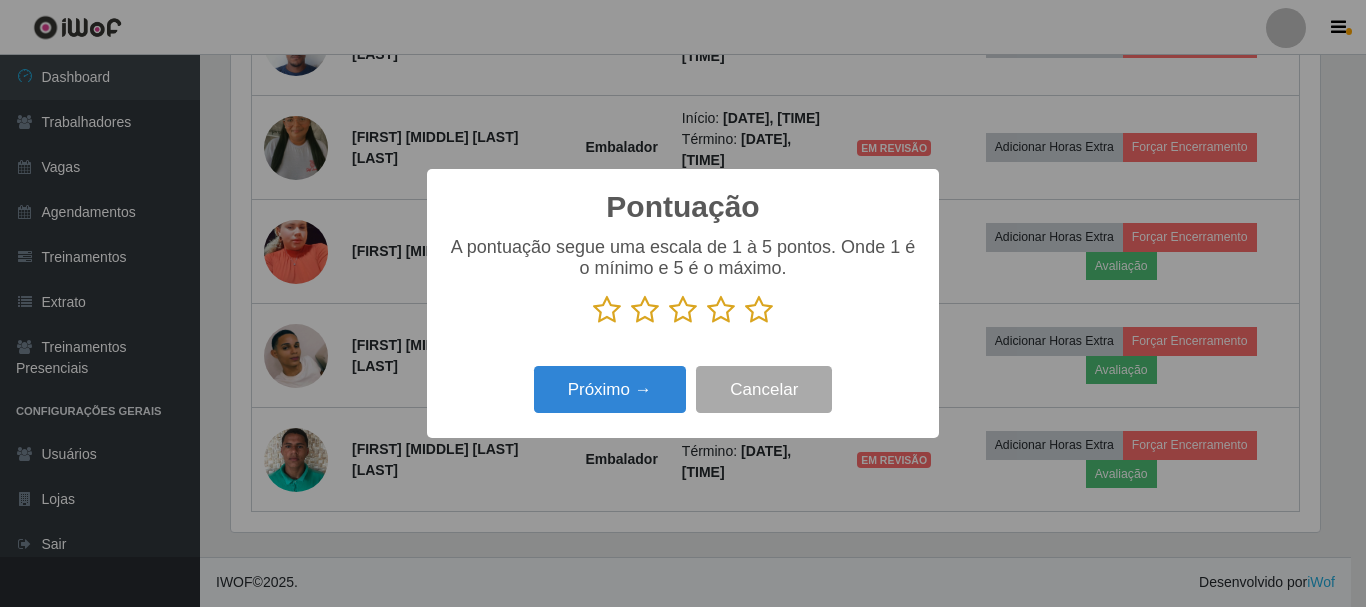 scroll, scrollTop: 999585, scrollLeft: 998911, axis: both 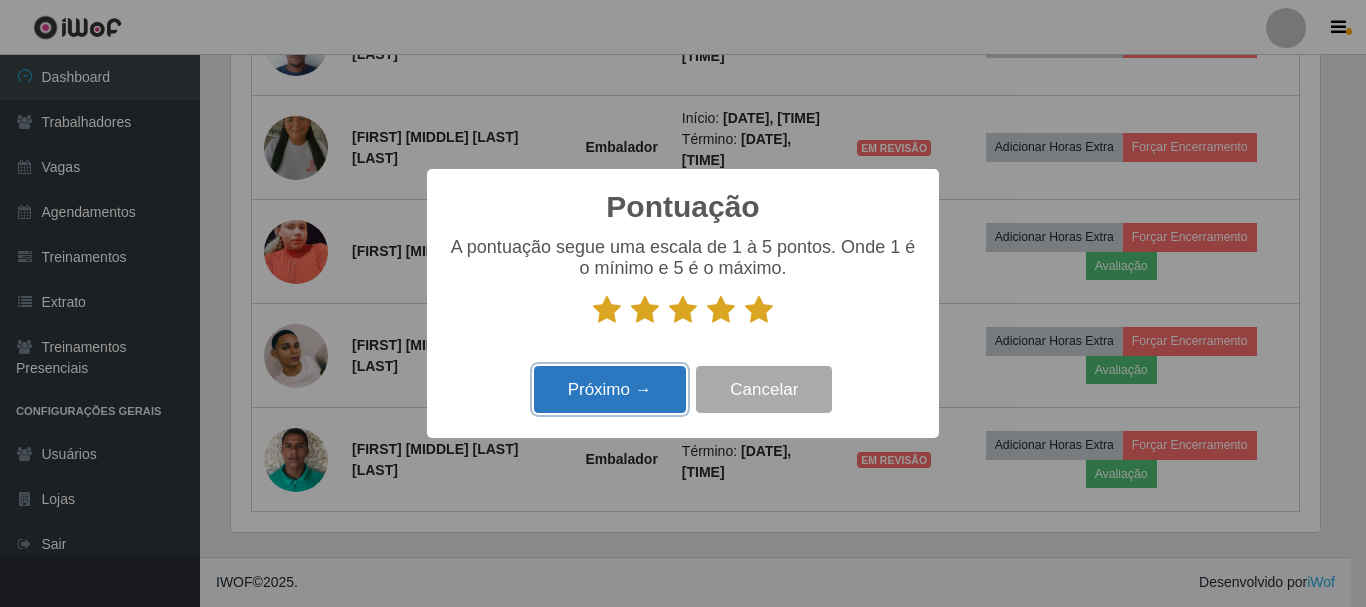 click on "Próximo →" at bounding box center [610, 389] 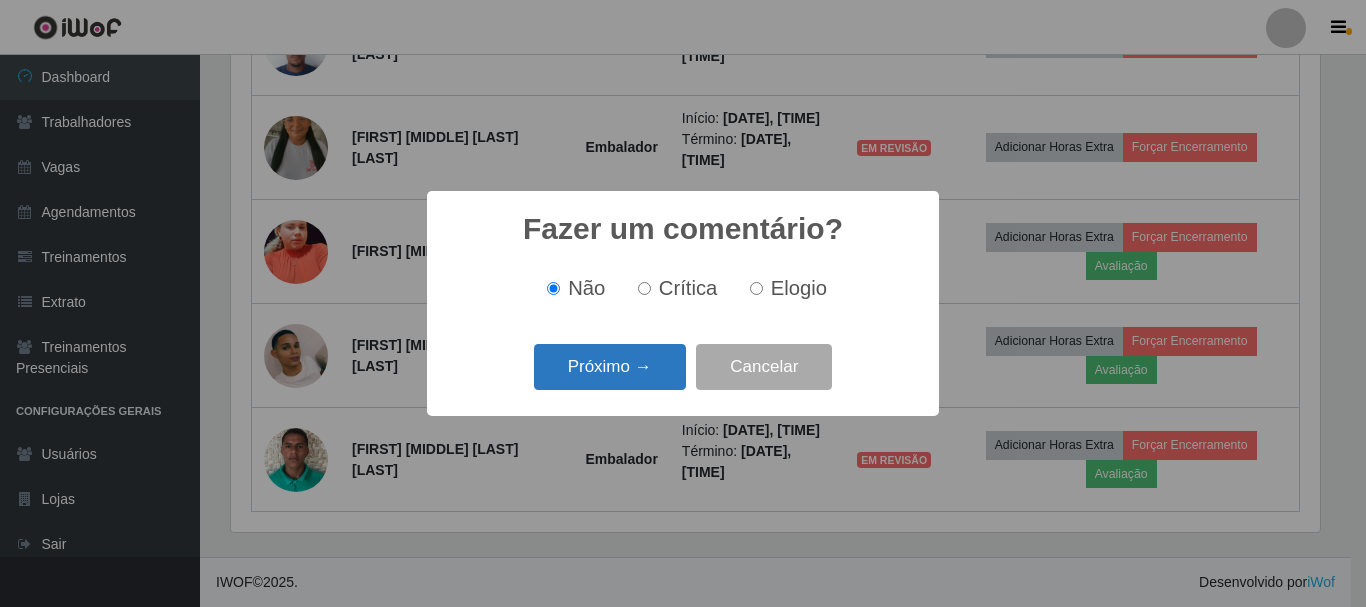click on "Próximo →" at bounding box center [610, 367] 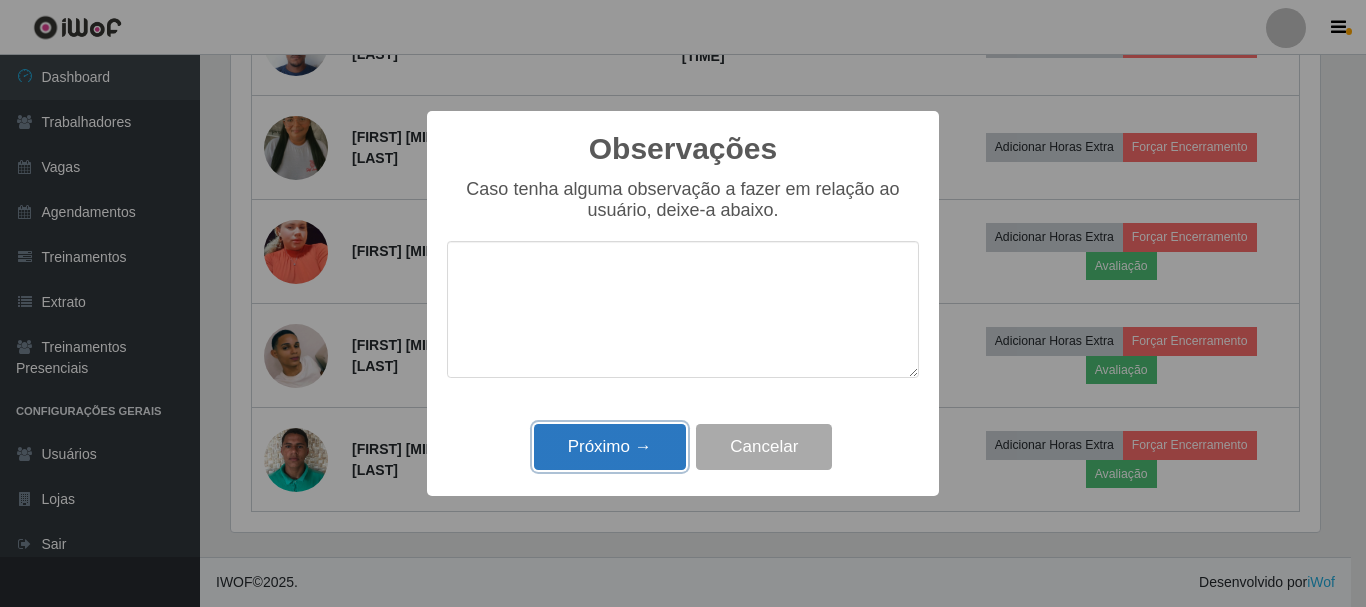 click on "Próximo →" at bounding box center (610, 447) 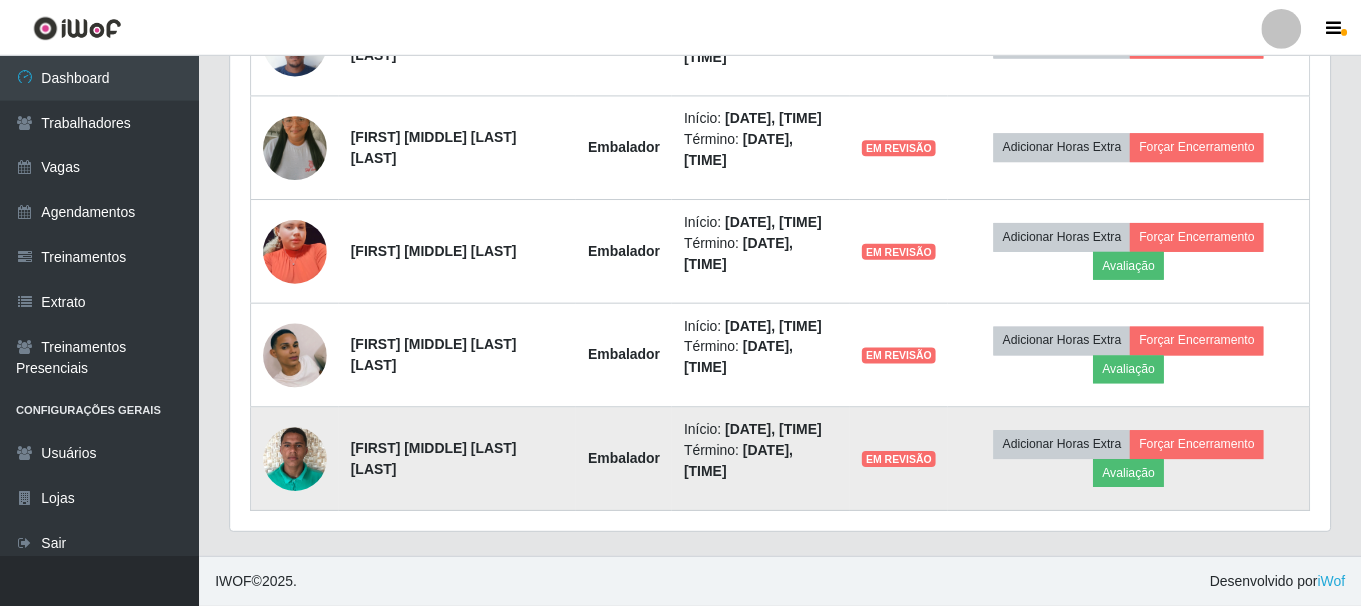 scroll, scrollTop: 999585, scrollLeft: 998901, axis: both 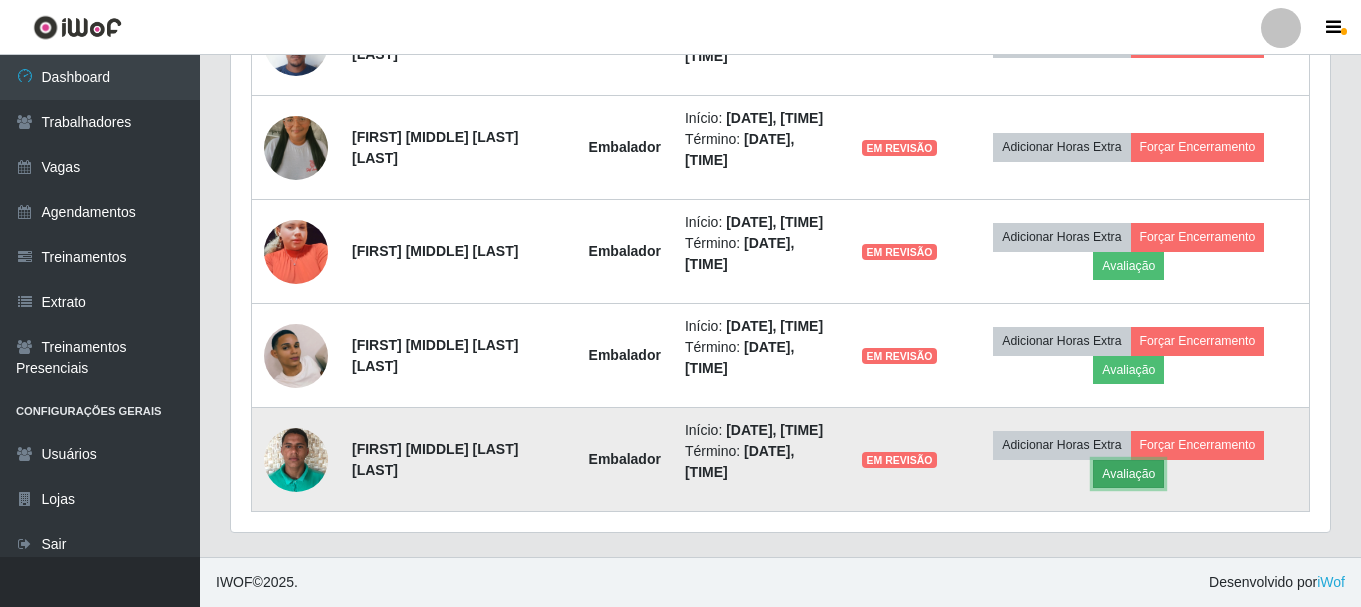click on "Avaliação" at bounding box center (1128, 474) 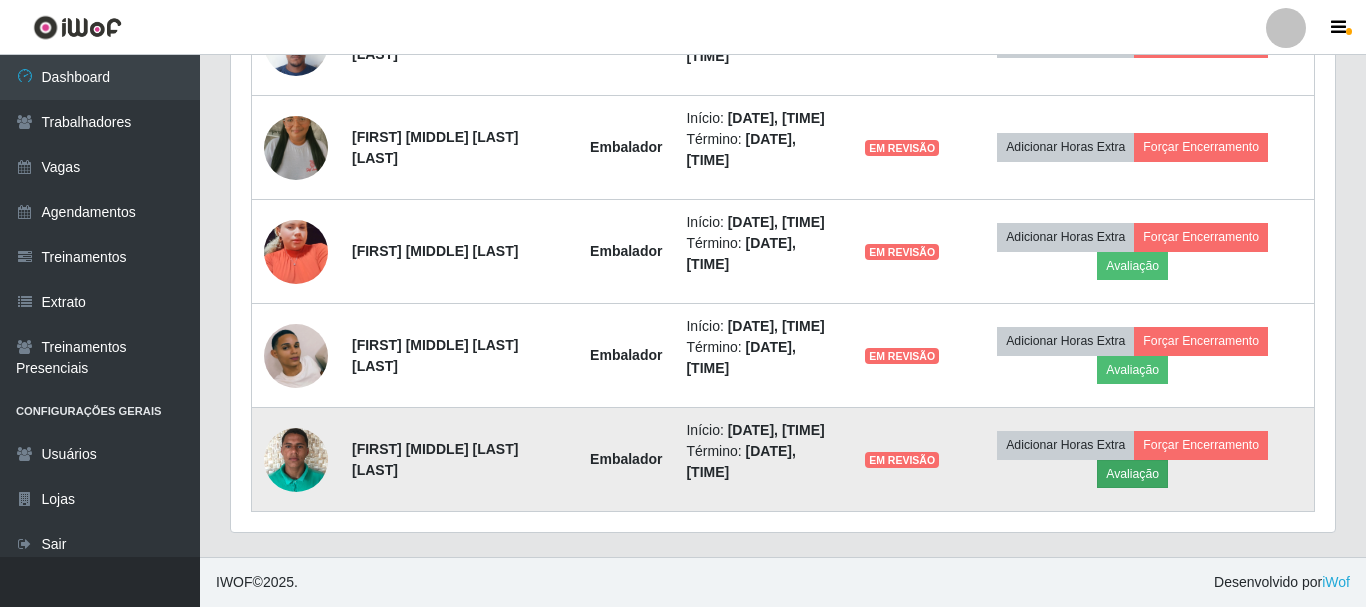 scroll, scrollTop: 999585, scrollLeft: 998911, axis: both 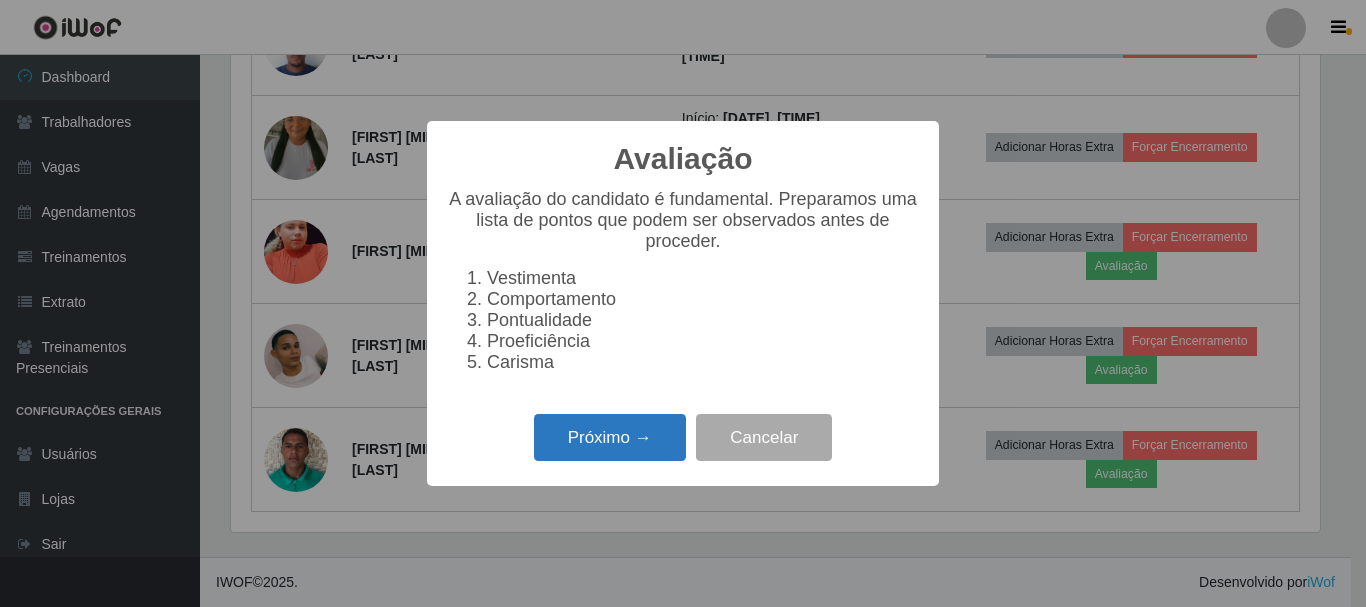 click on "Próximo →" at bounding box center [610, 437] 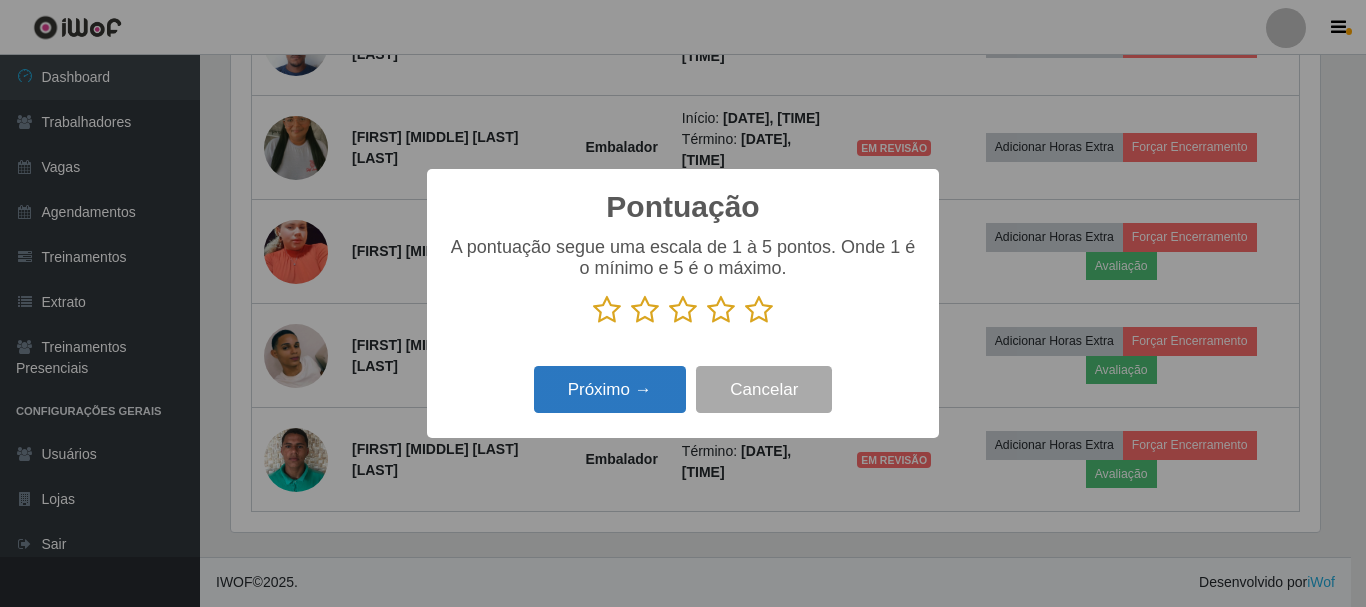 scroll, scrollTop: 999585, scrollLeft: 998911, axis: both 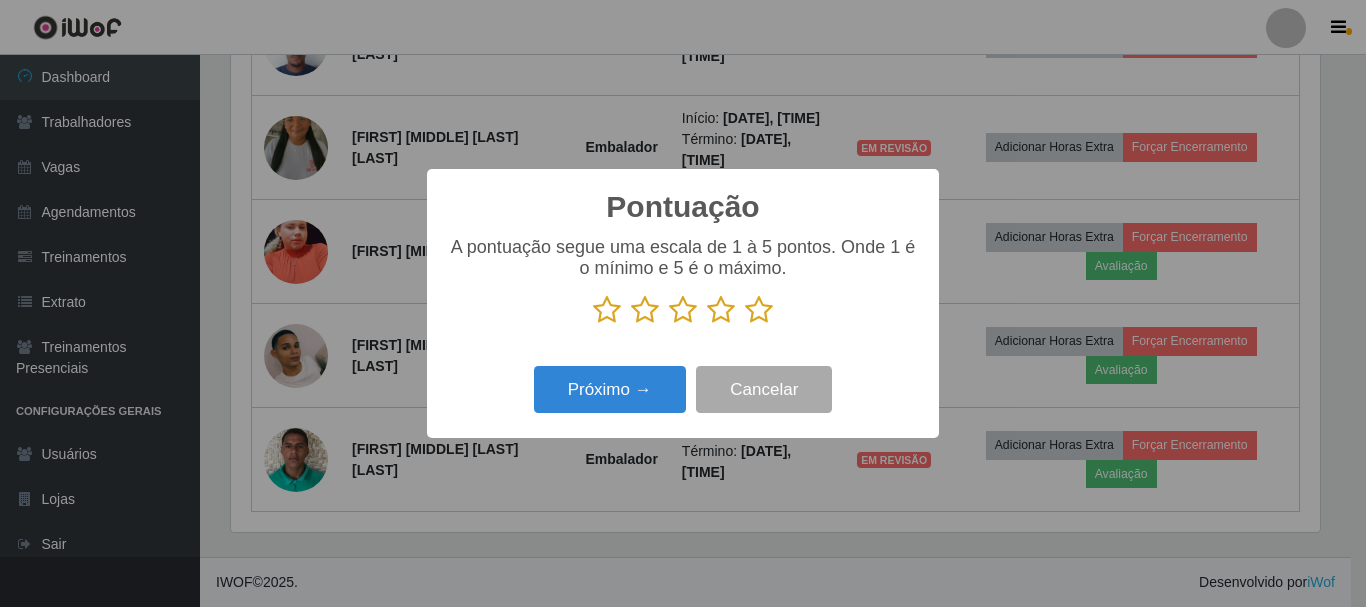 click at bounding box center [683, 310] 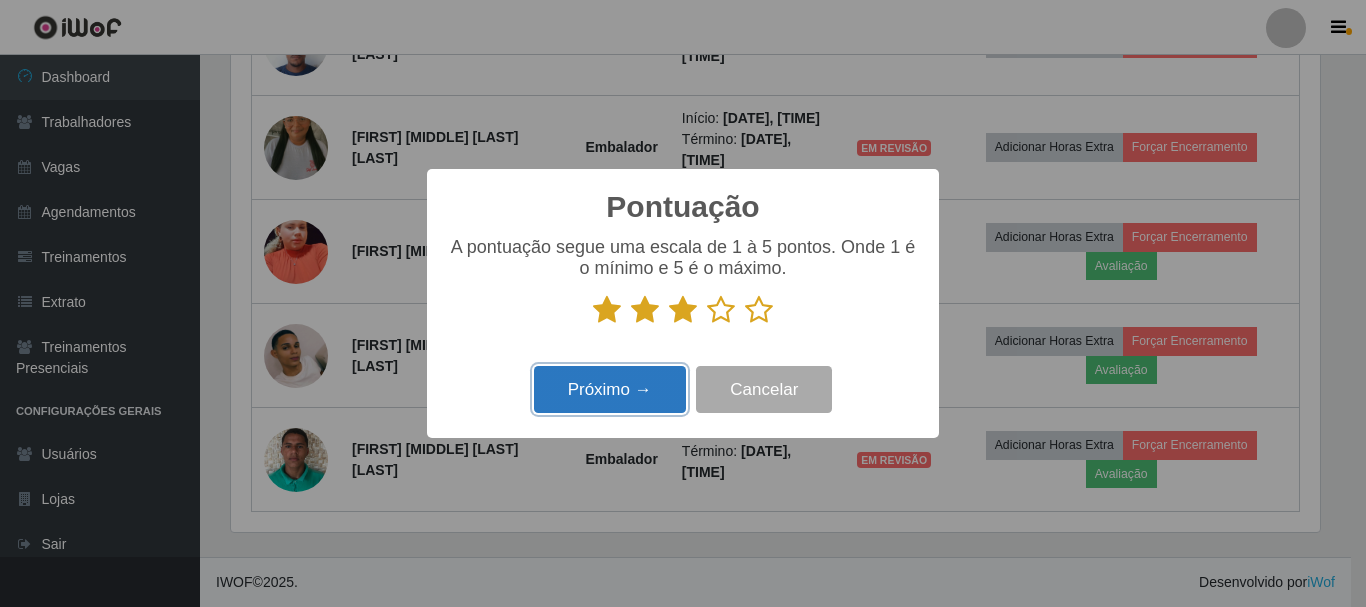 click on "Próximo →" at bounding box center [610, 389] 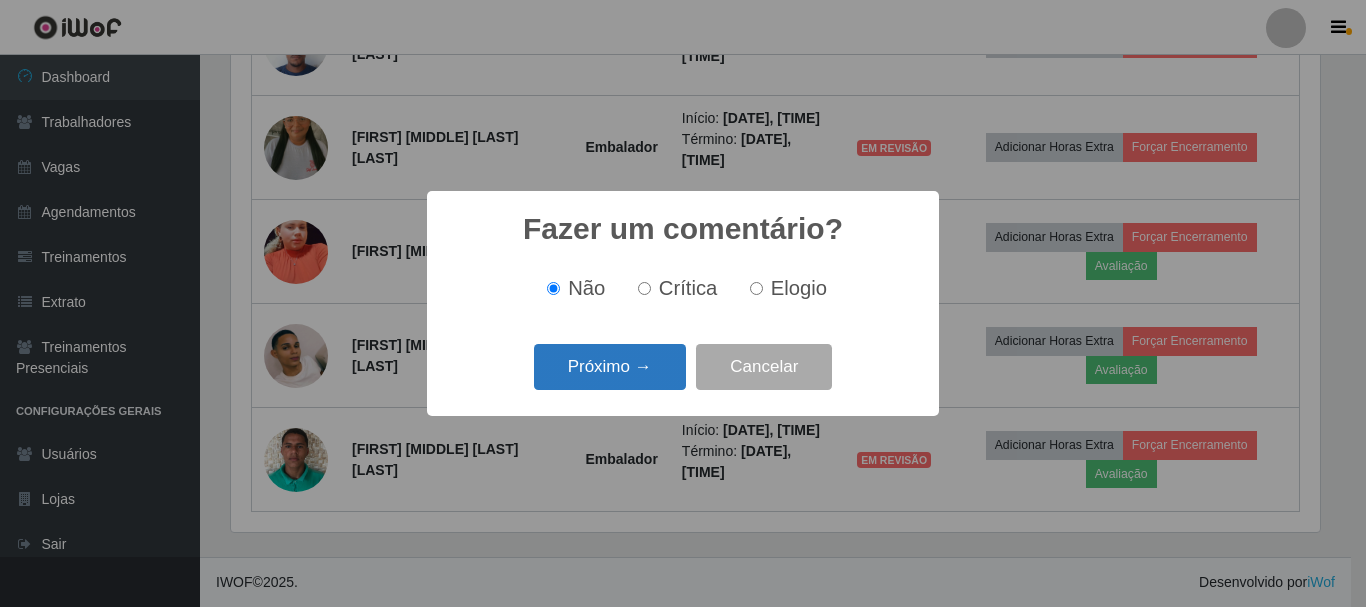 click on "Próximo →" at bounding box center [610, 367] 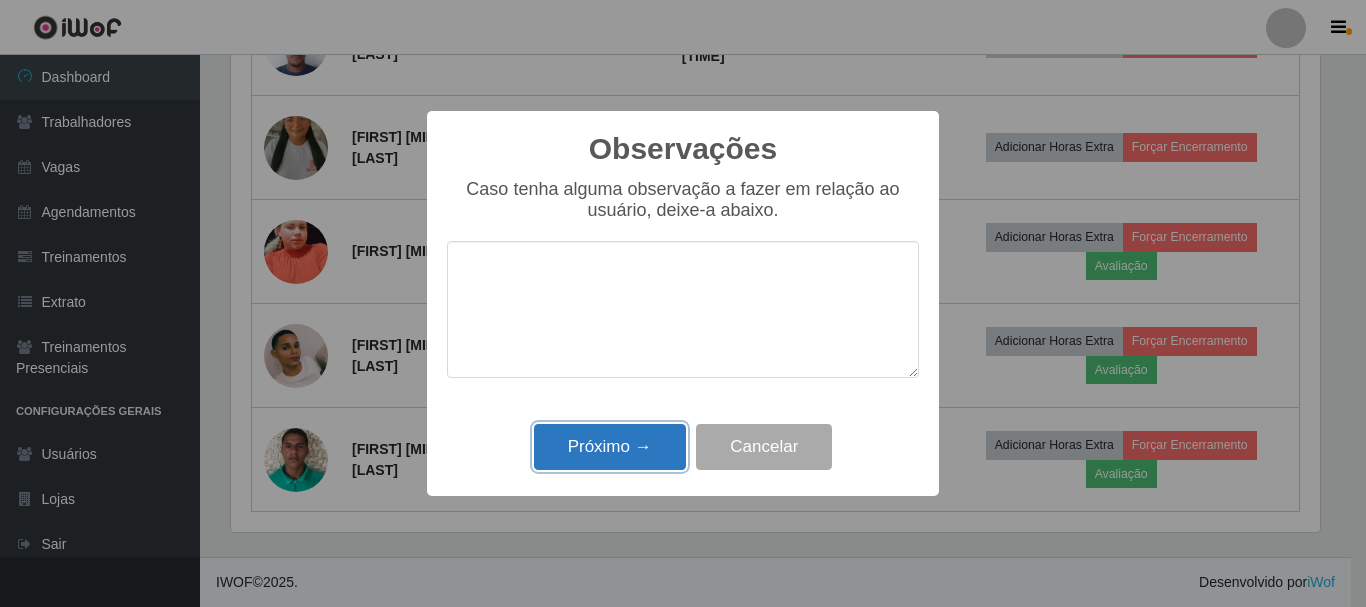 click on "Próximo →" at bounding box center [610, 447] 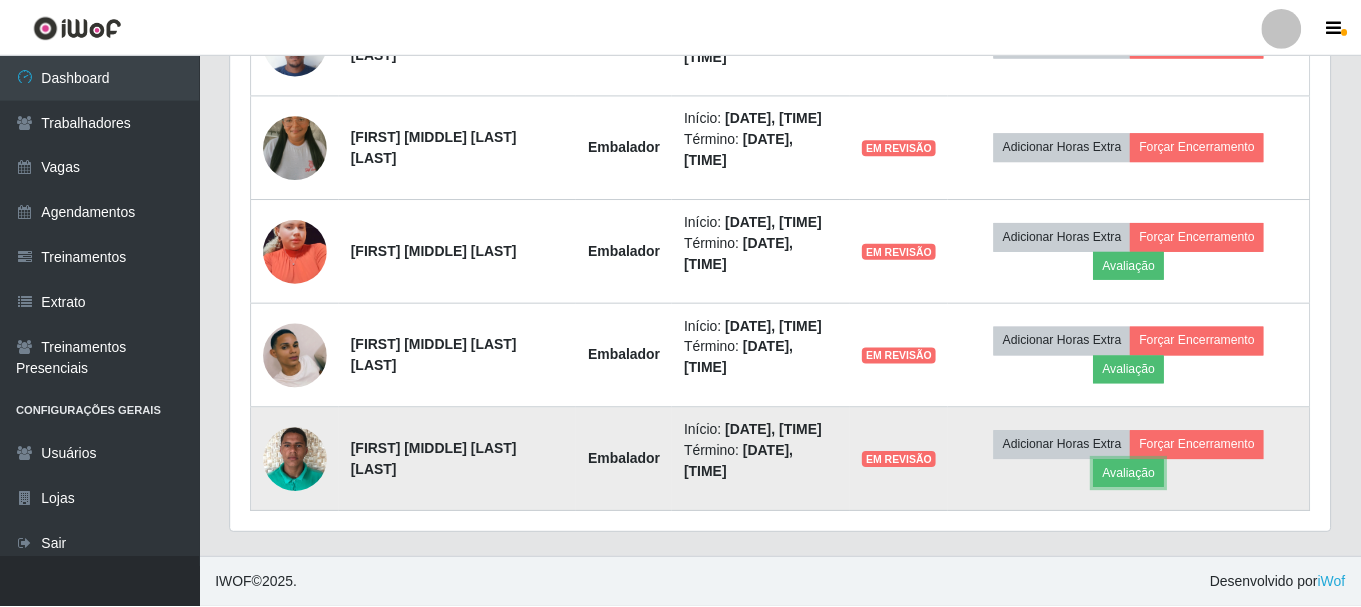 scroll, scrollTop: 999585, scrollLeft: 998901, axis: both 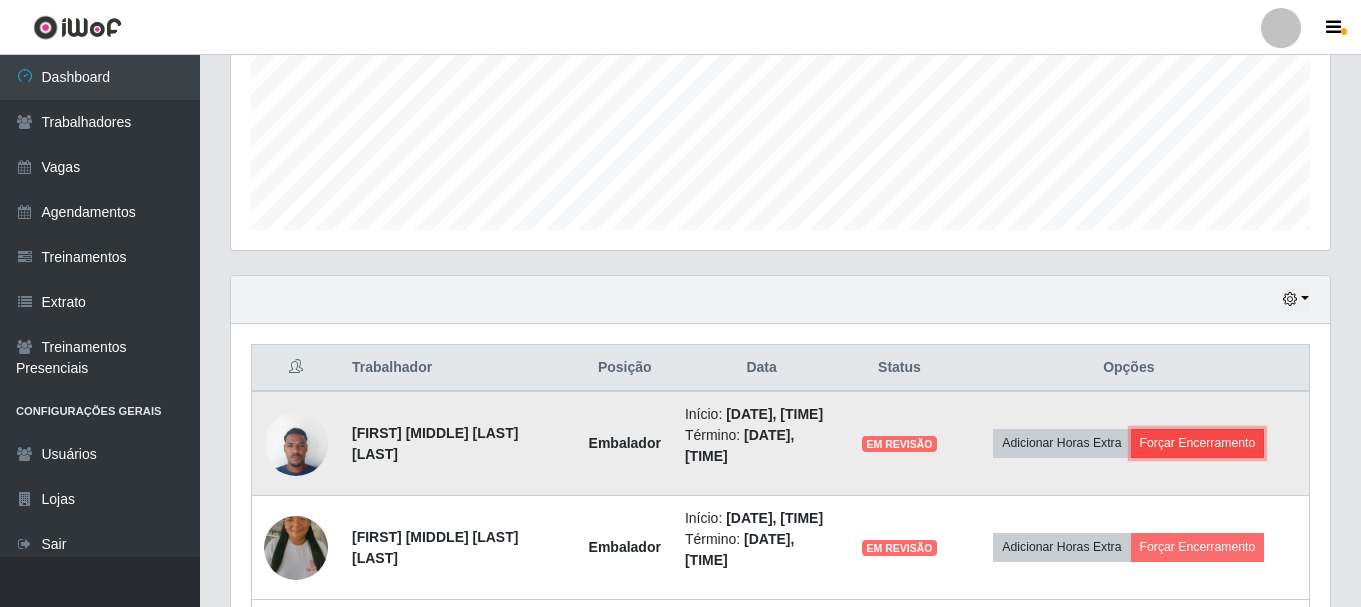 click on "Forçar Encerramento" at bounding box center [1198, 443] 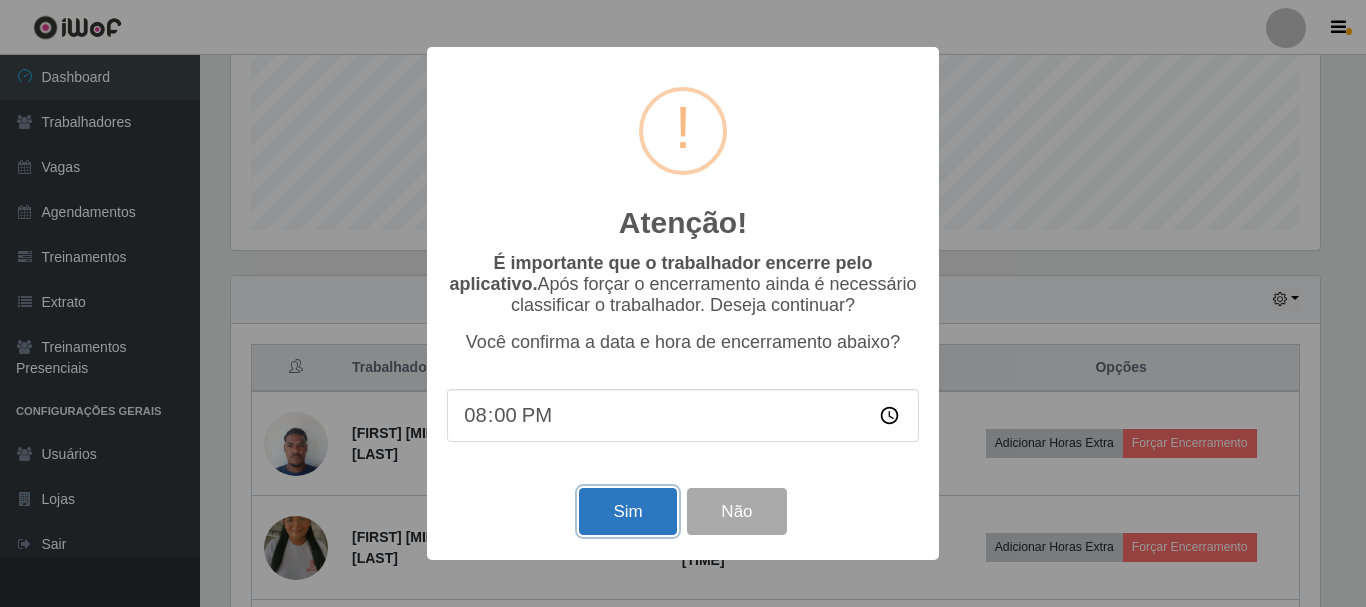 click on "Sim" at bounding box center [627, 511] 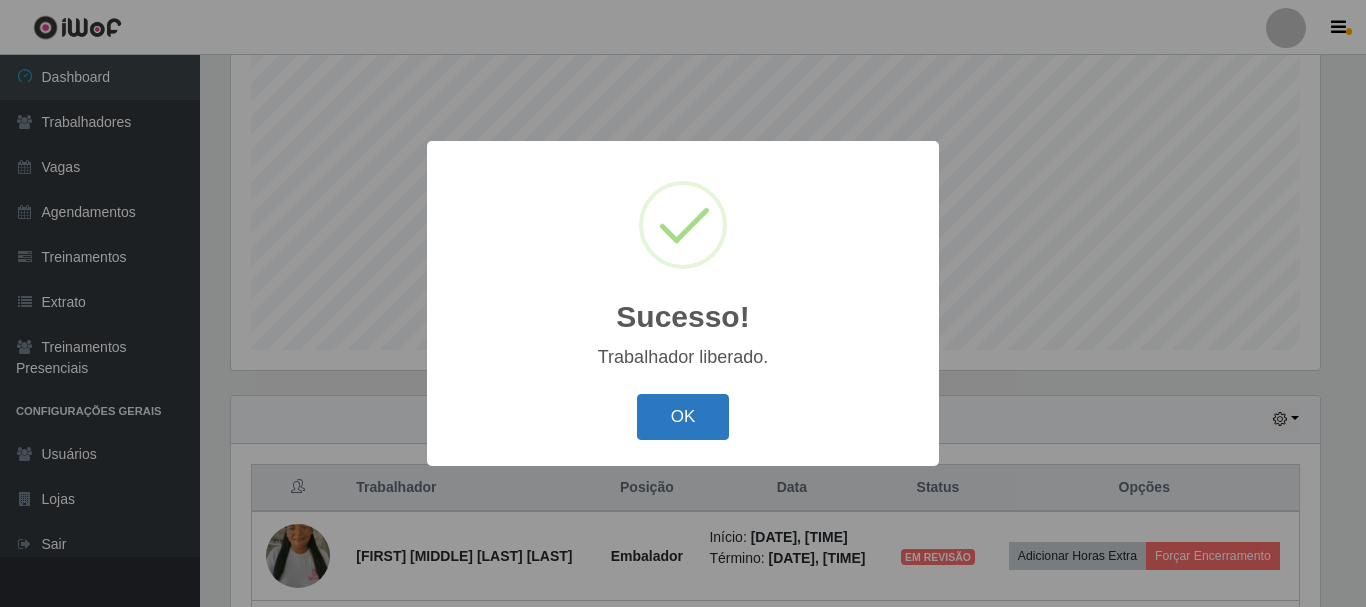 click on "OK" at bounding box center [683, 417] 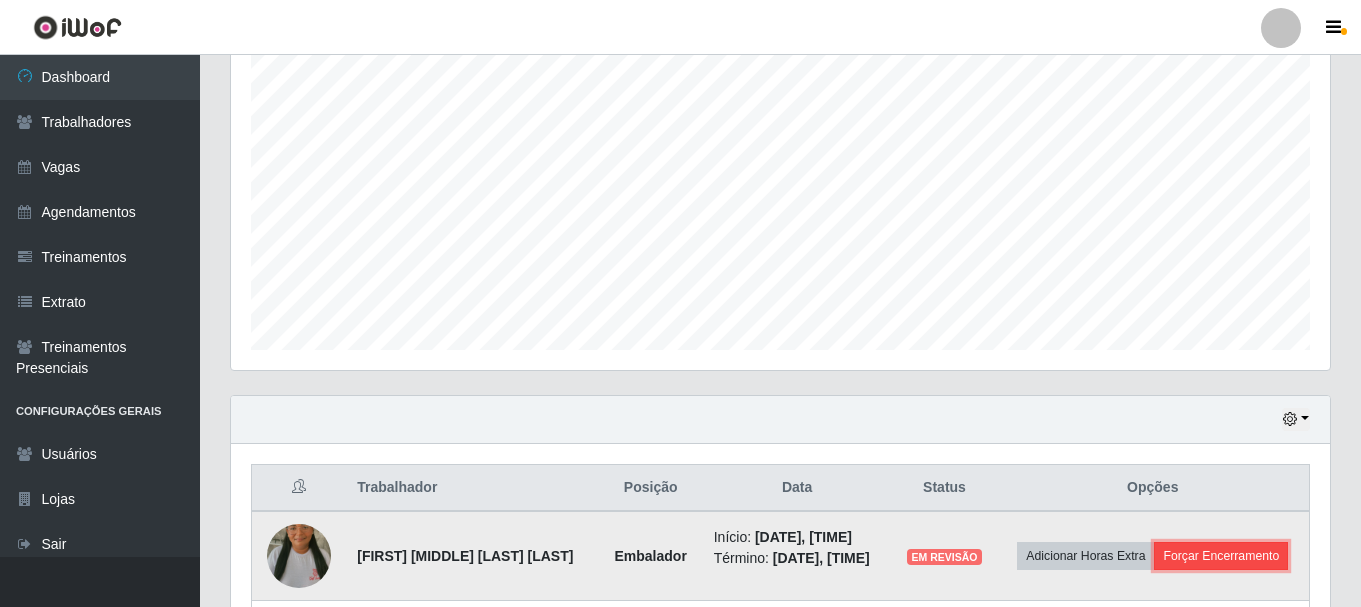 click on "Forçar Encerramento" at bounding box center [1221, 556] 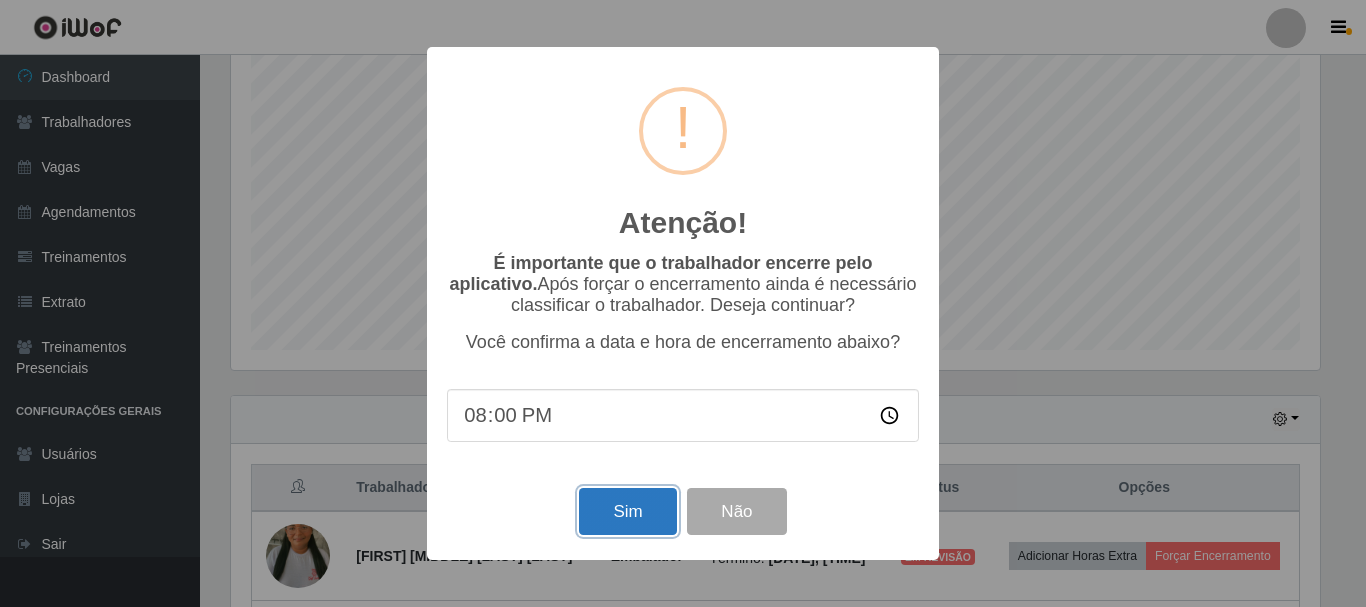 click on "Sim" at bounding box center (627, 511) 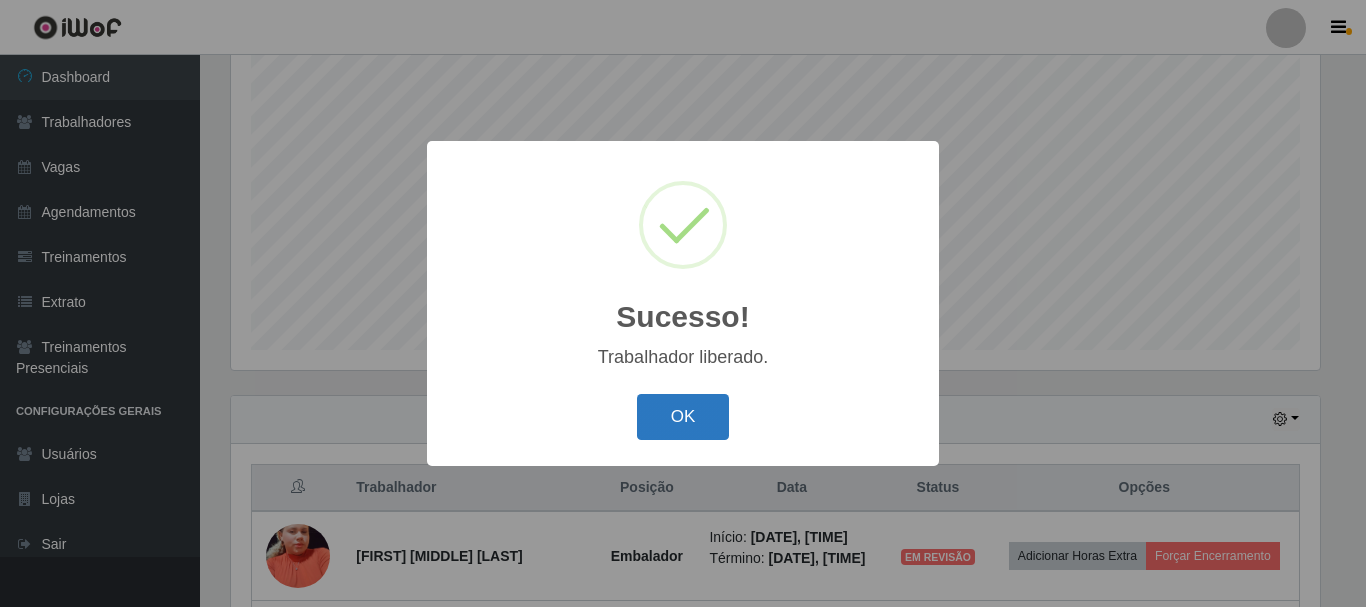click on "OK" at bounding box center (683, 417) 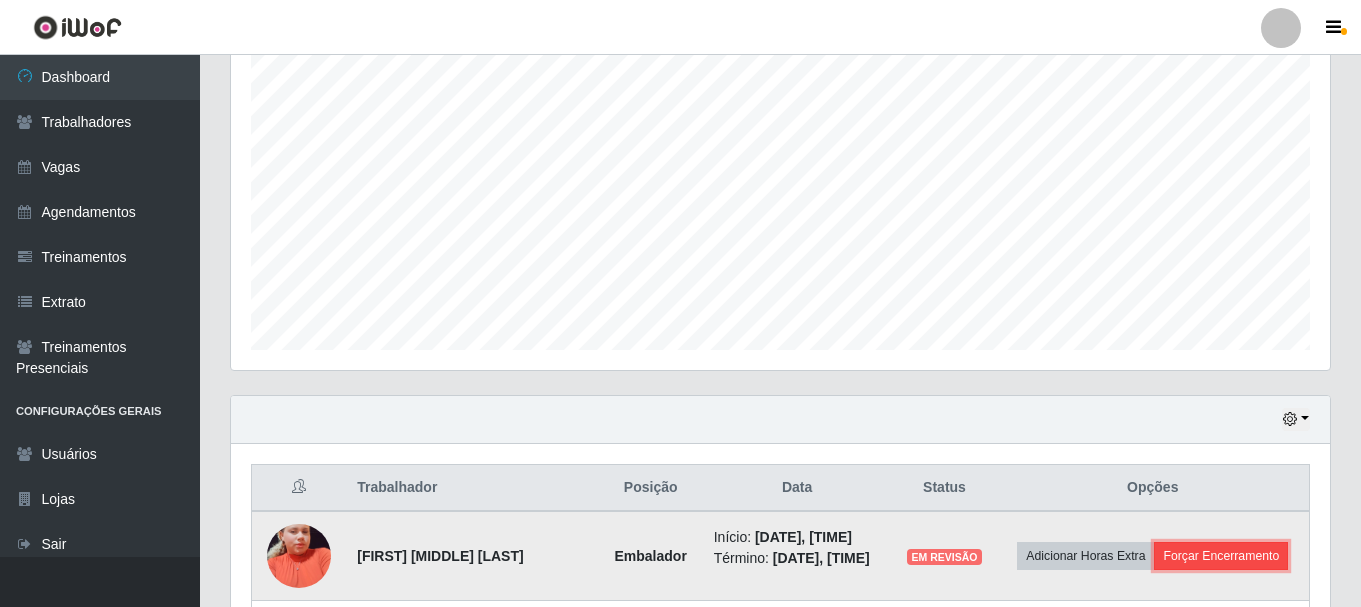 click on "Forçar Encerramento" at bounding box center (1221, 556) 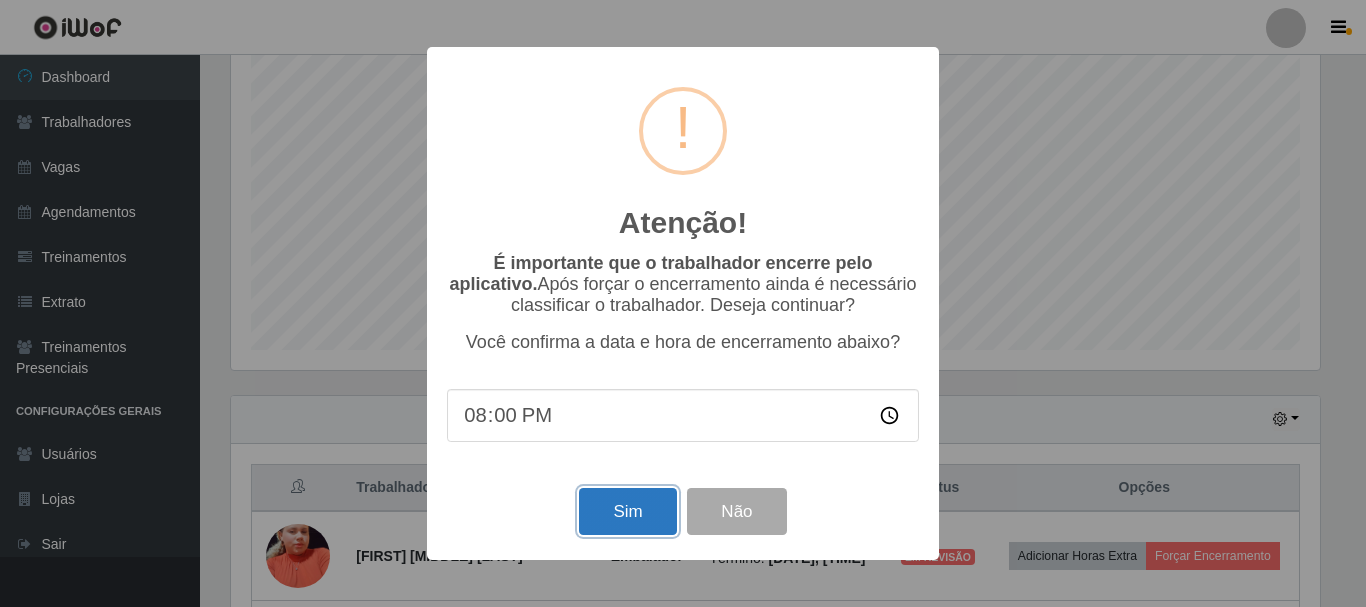 click on "Sim" at bounding box center (627, 511) 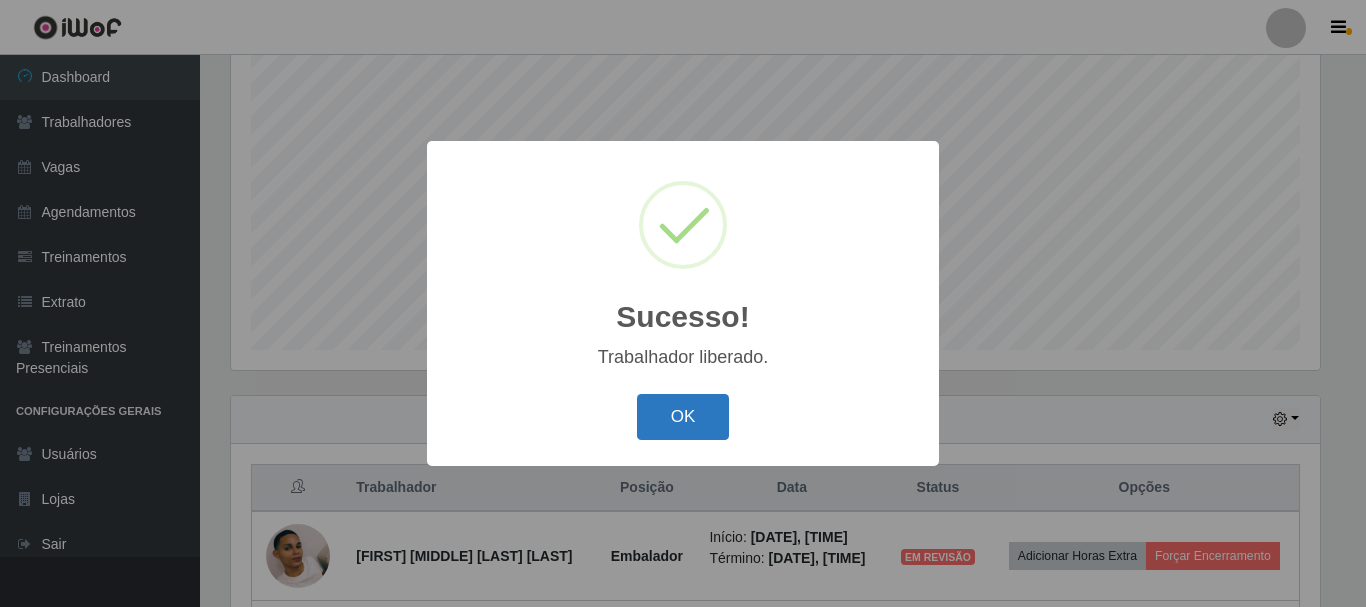 click on "OK" at bounding box center [683, 417] 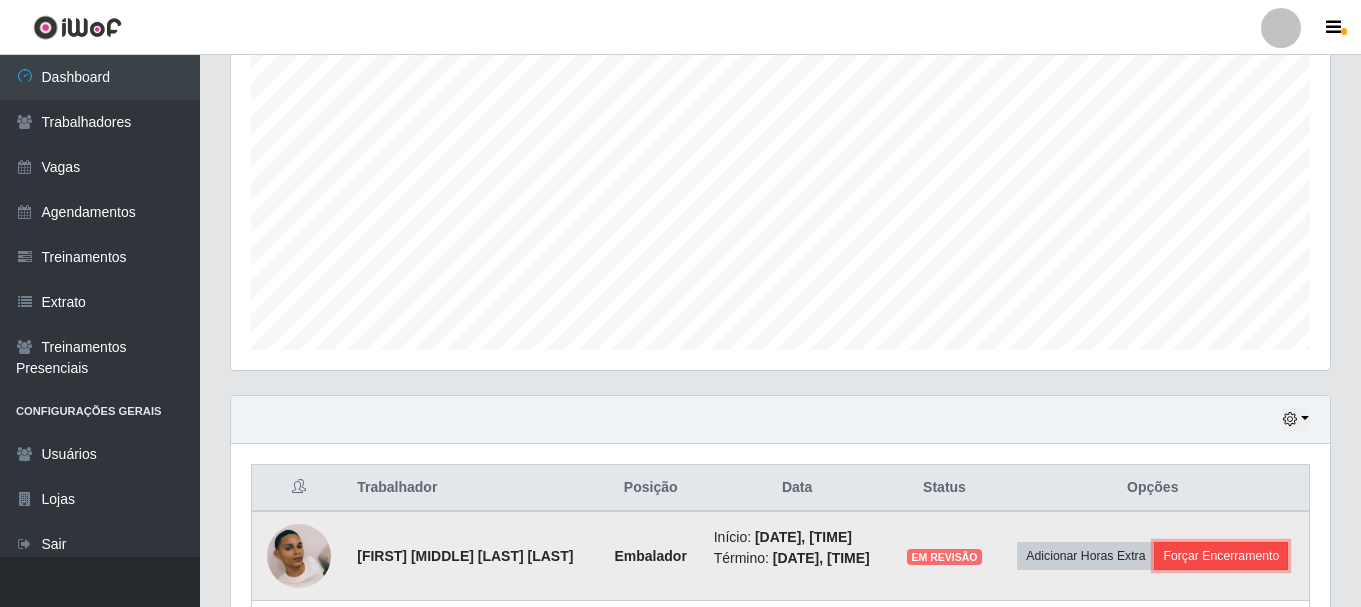 click on "Forçar Encerramento" at bounding box center (1221, 556) 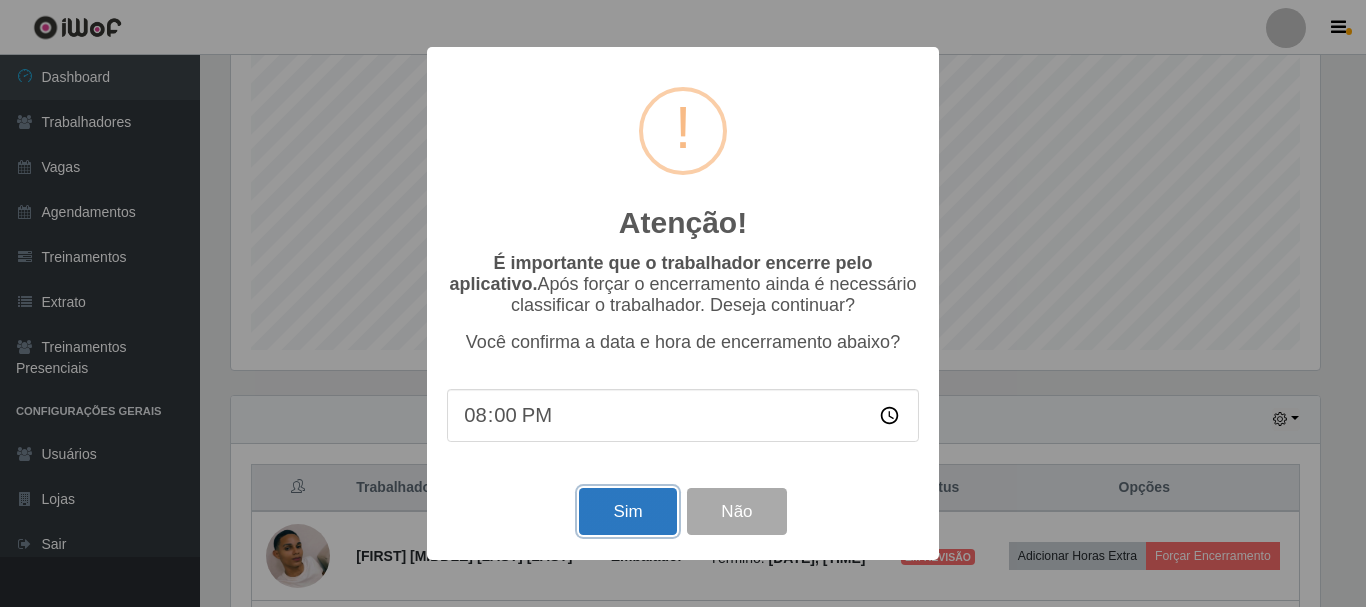 click on "Sim" at bounding box center [627, 511] 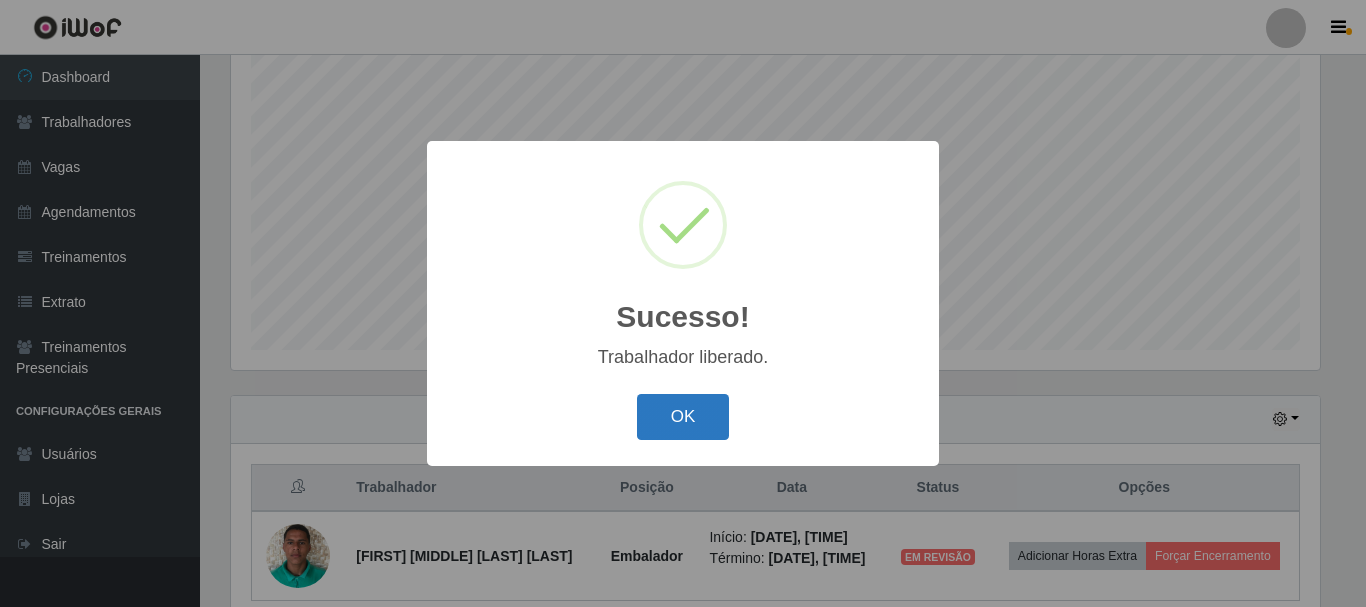 click on "OK" at bounding box center (683, 417) 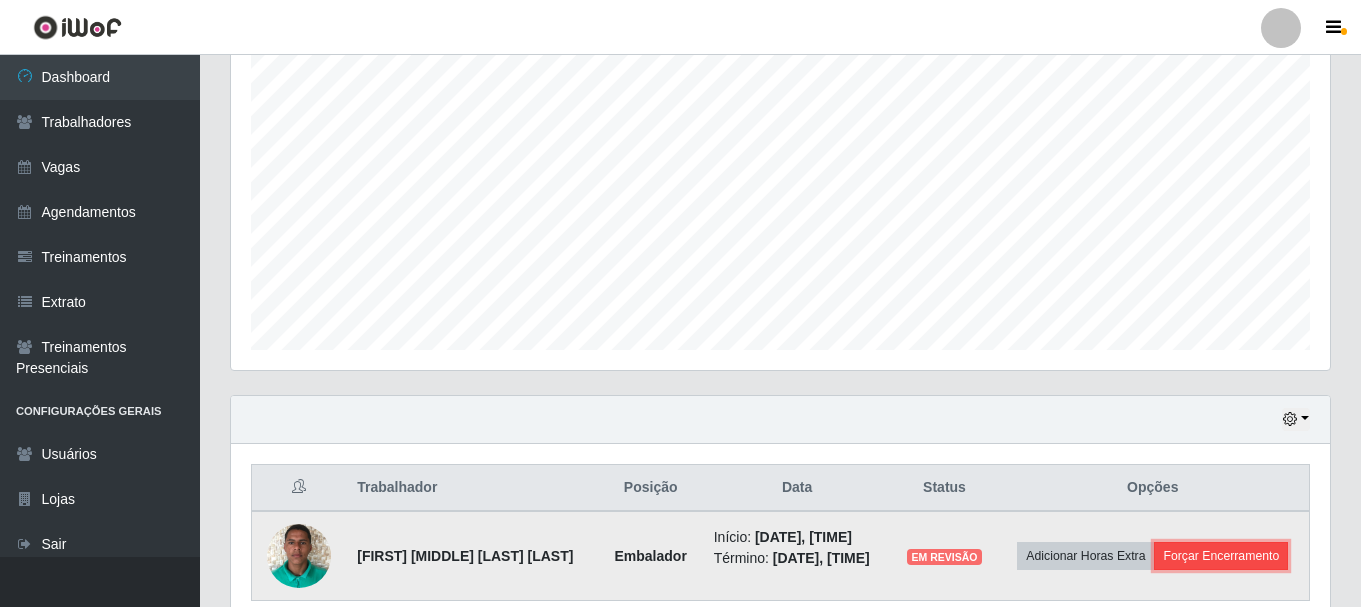 click on "Forçar Encerramento" at bounding box center [1221, 556] 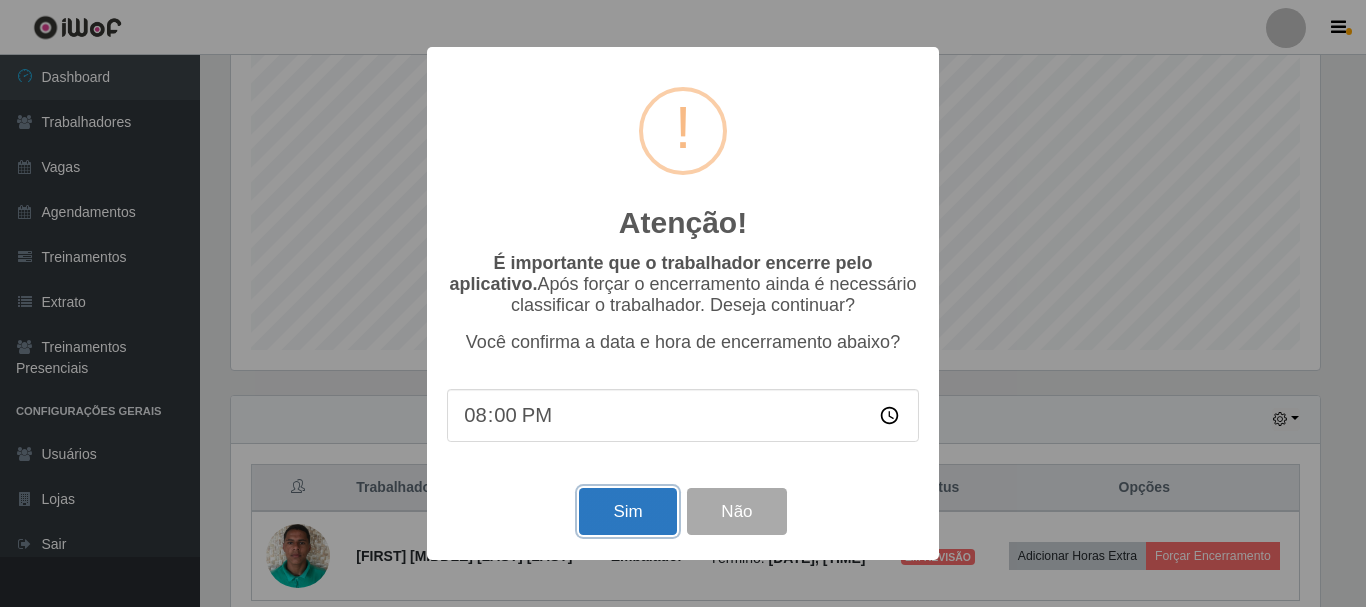 click on "Sim" at bounding box center [627, 511] 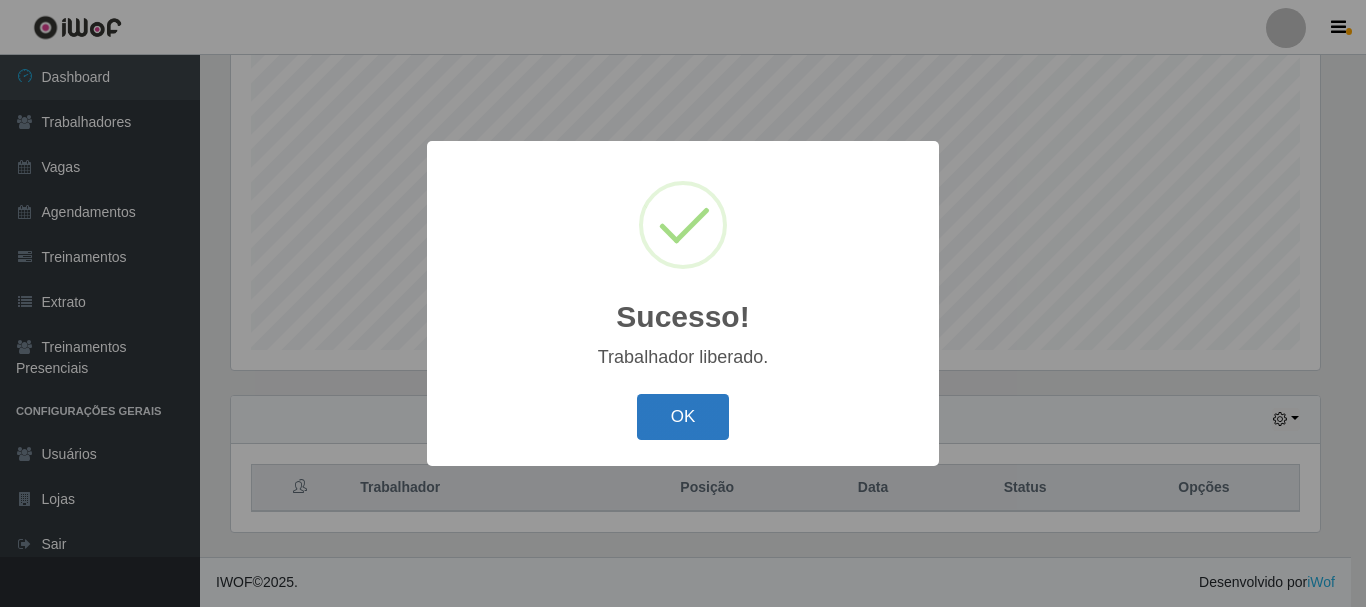 click on "OK" at bounding box center (683, 417) 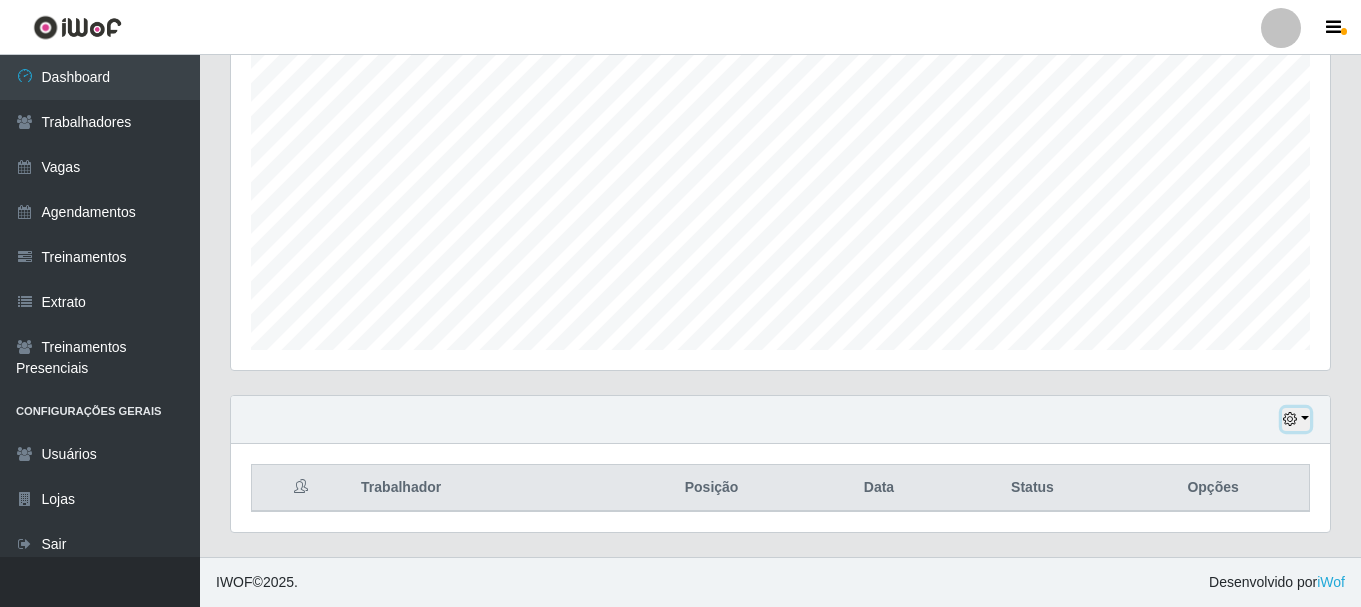 click at bounding box center (1290, 419) 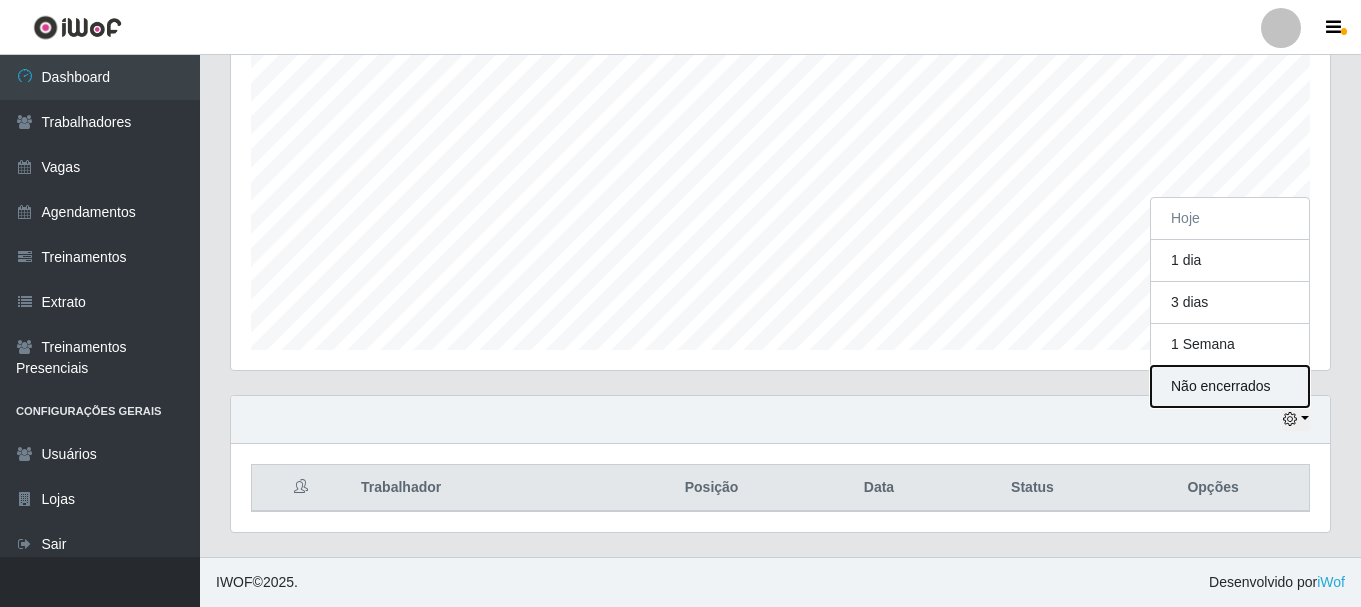 click on "Não encerrados" at bounding box center [1230, 386] 